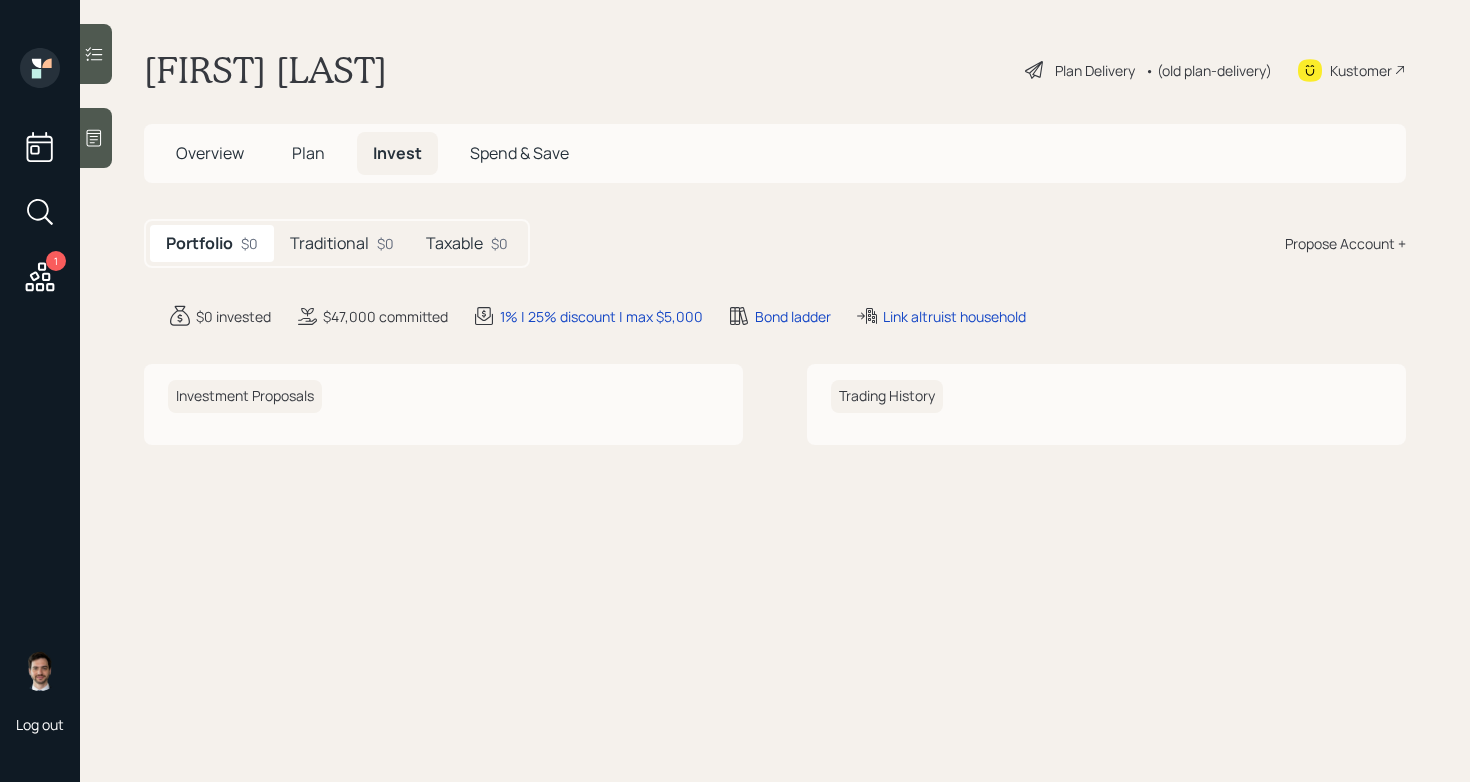 scroll, scrollTop: 0, scrollLeft: 0, axis: both 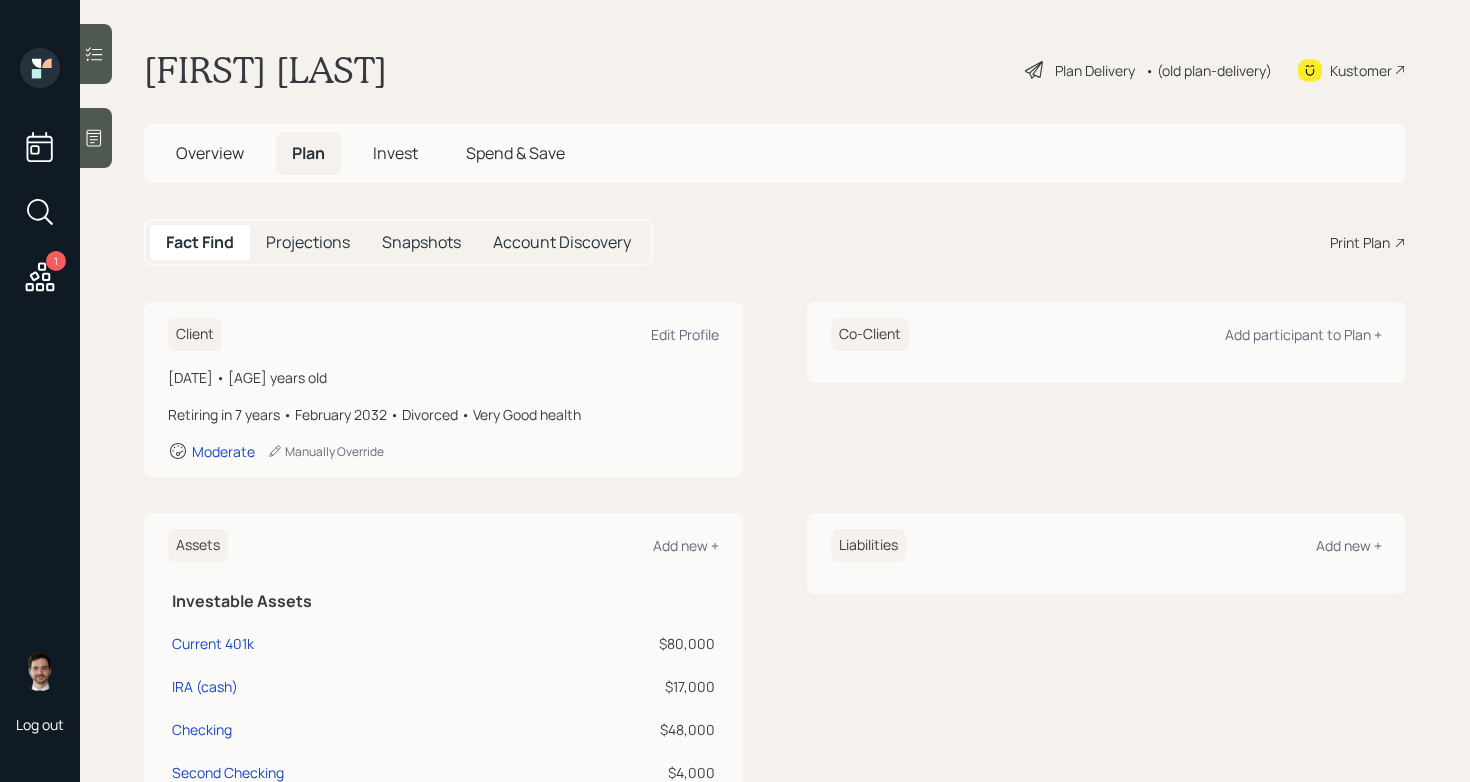 click on "Plan Delivery" at bounding box center [1095, 70] 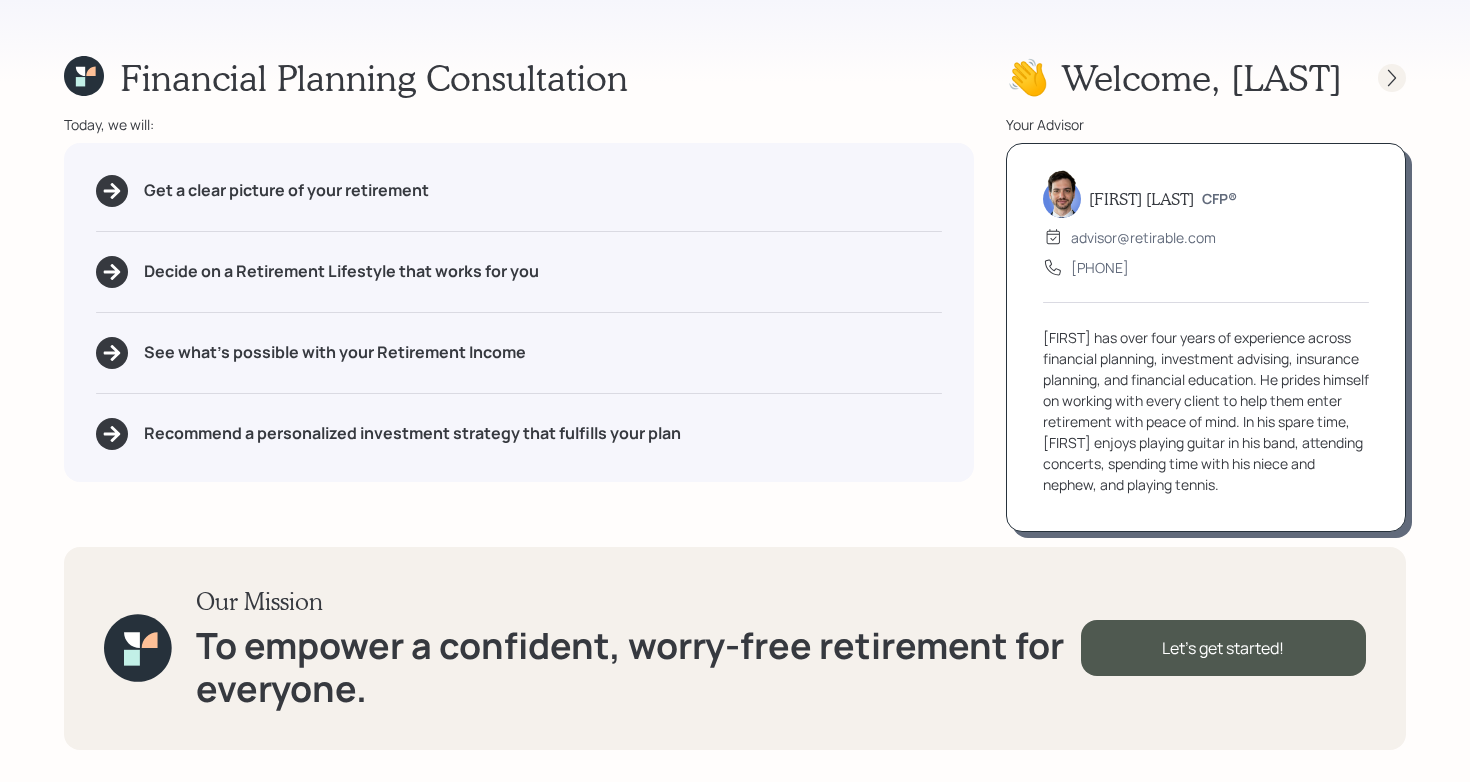 click 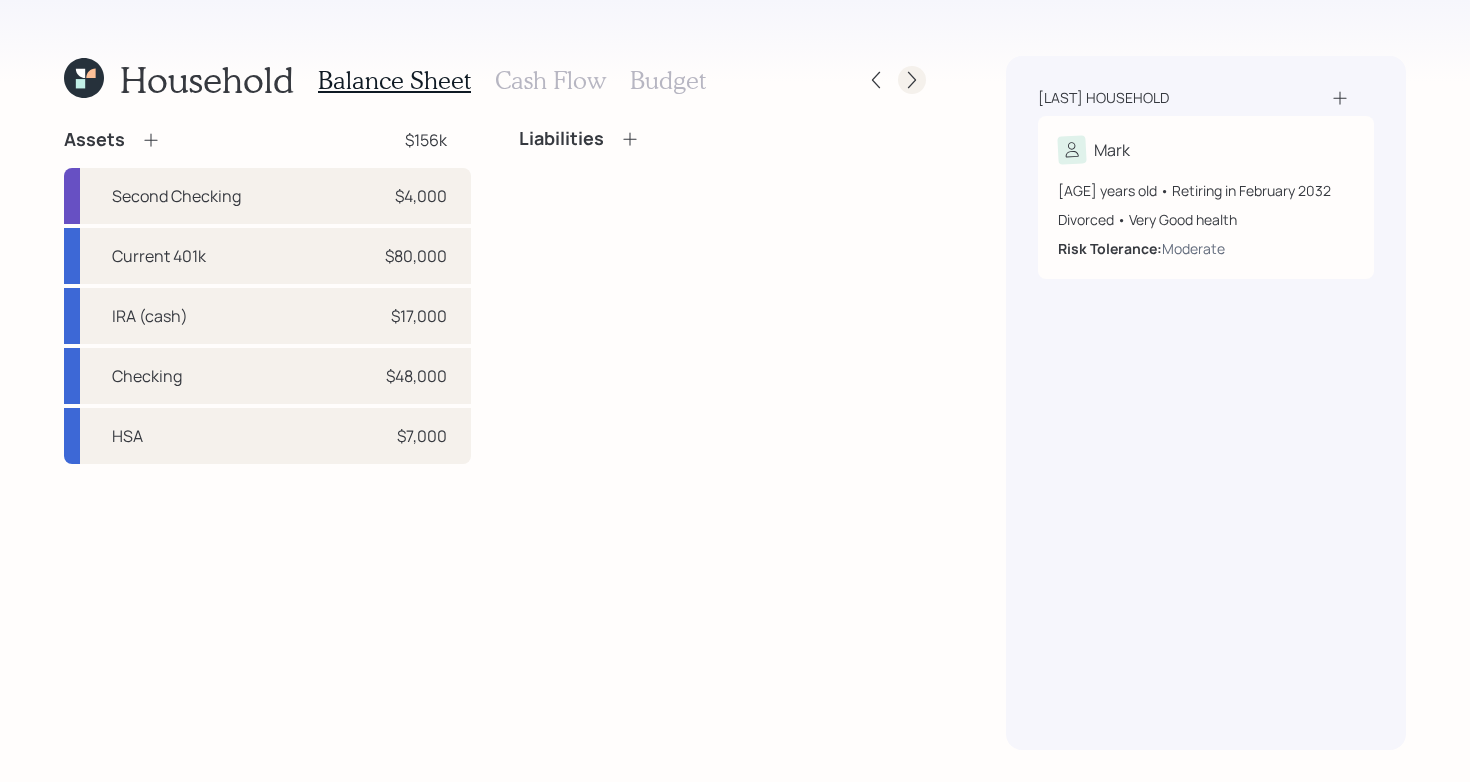 click at bounding box center [912, 80] 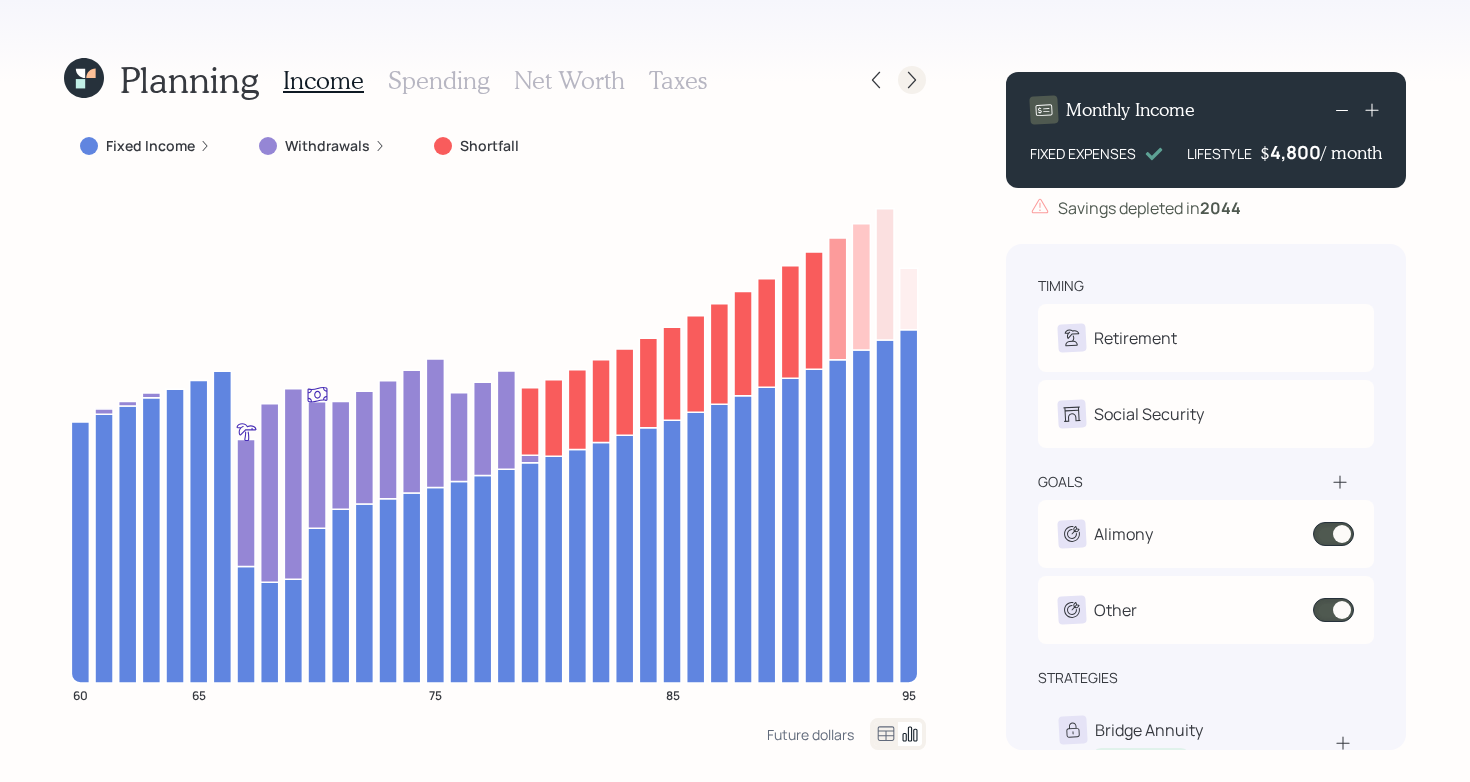 click 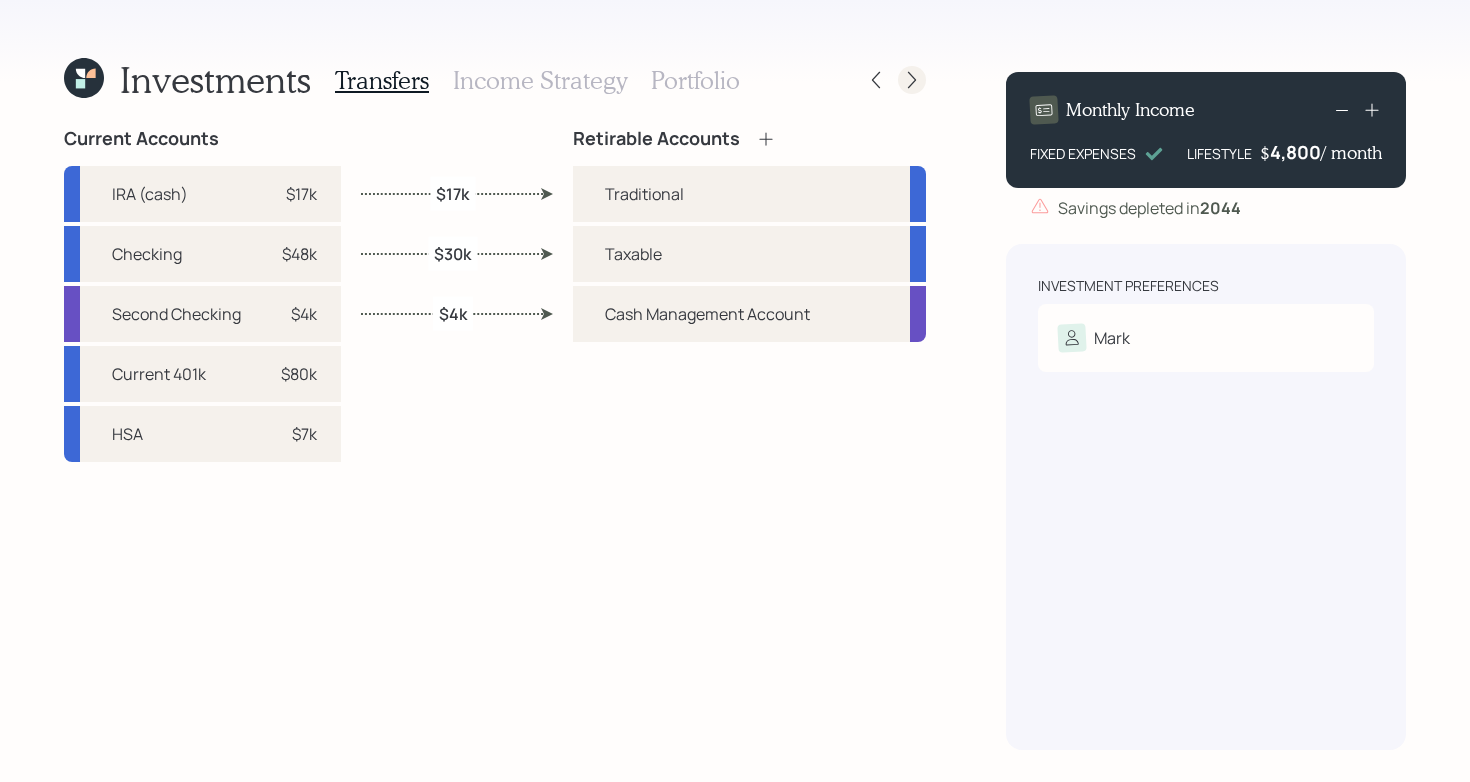 click 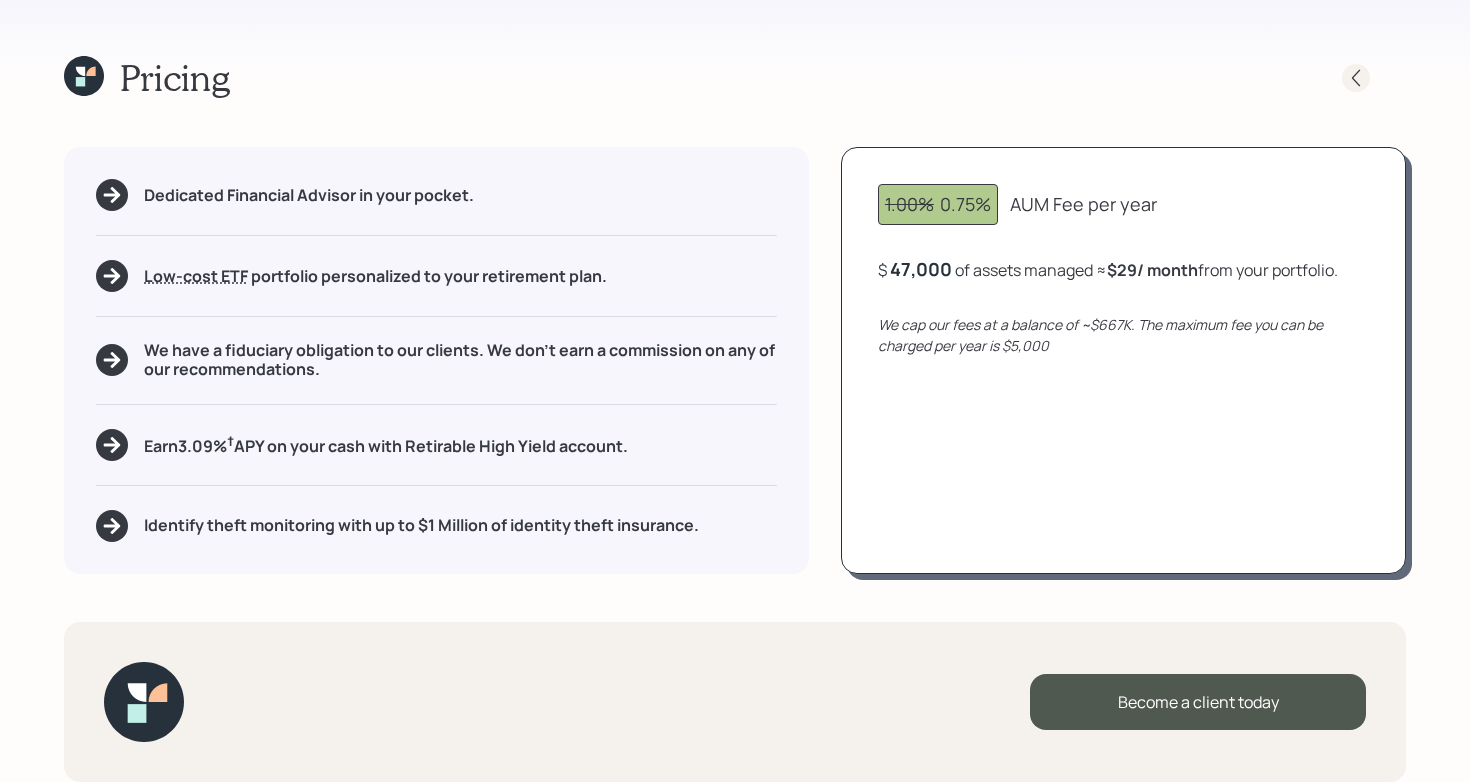 click 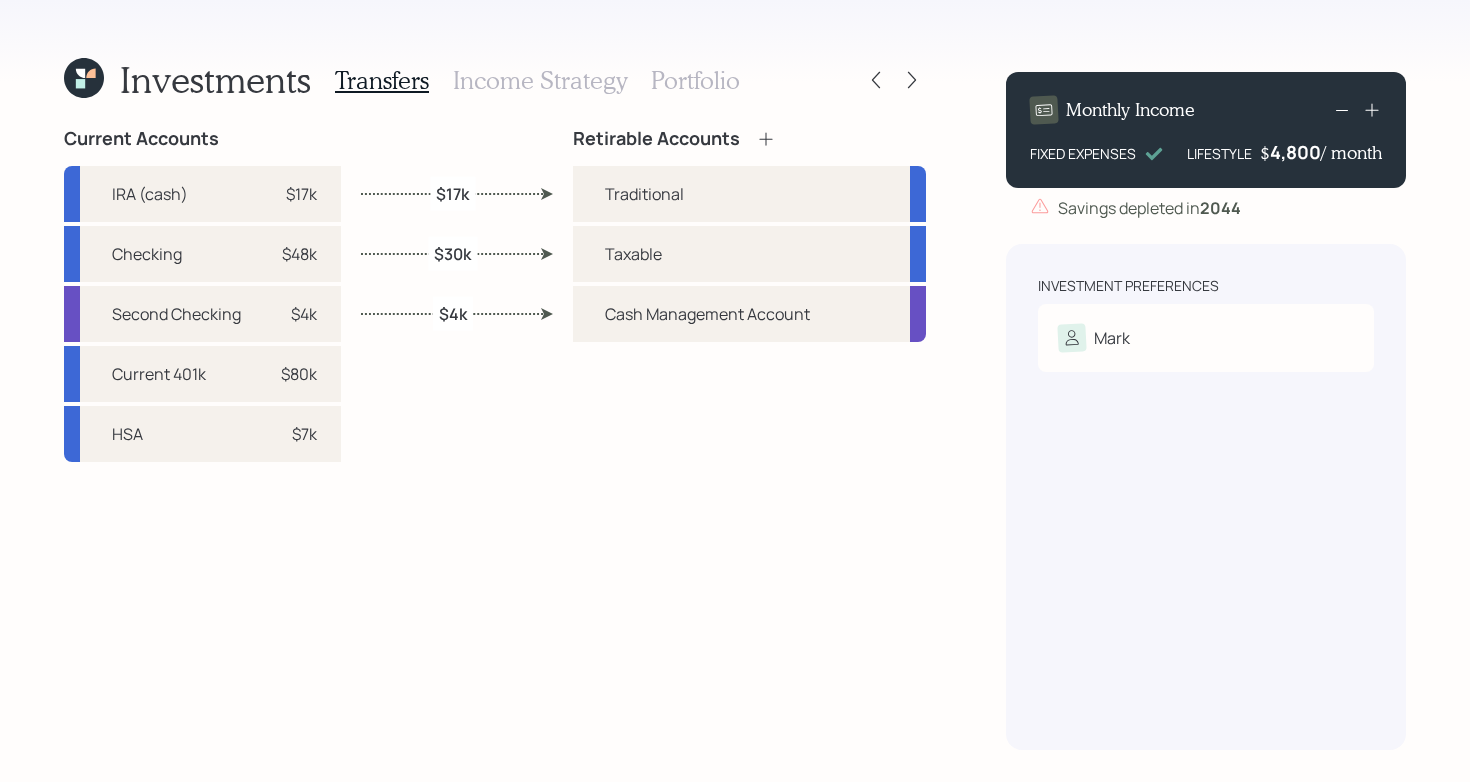 click on "Income Strategy" at bounding box center (540, 80) 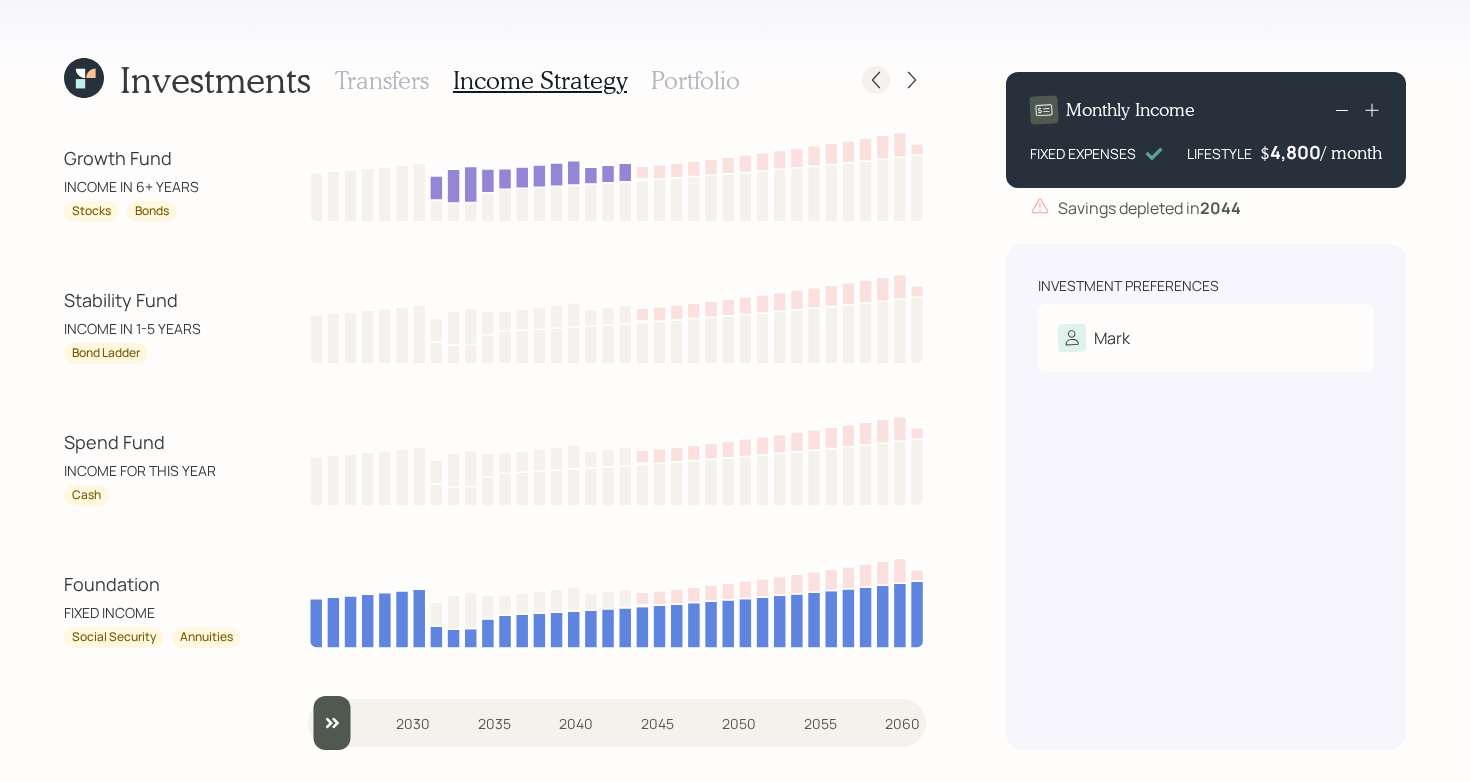 click 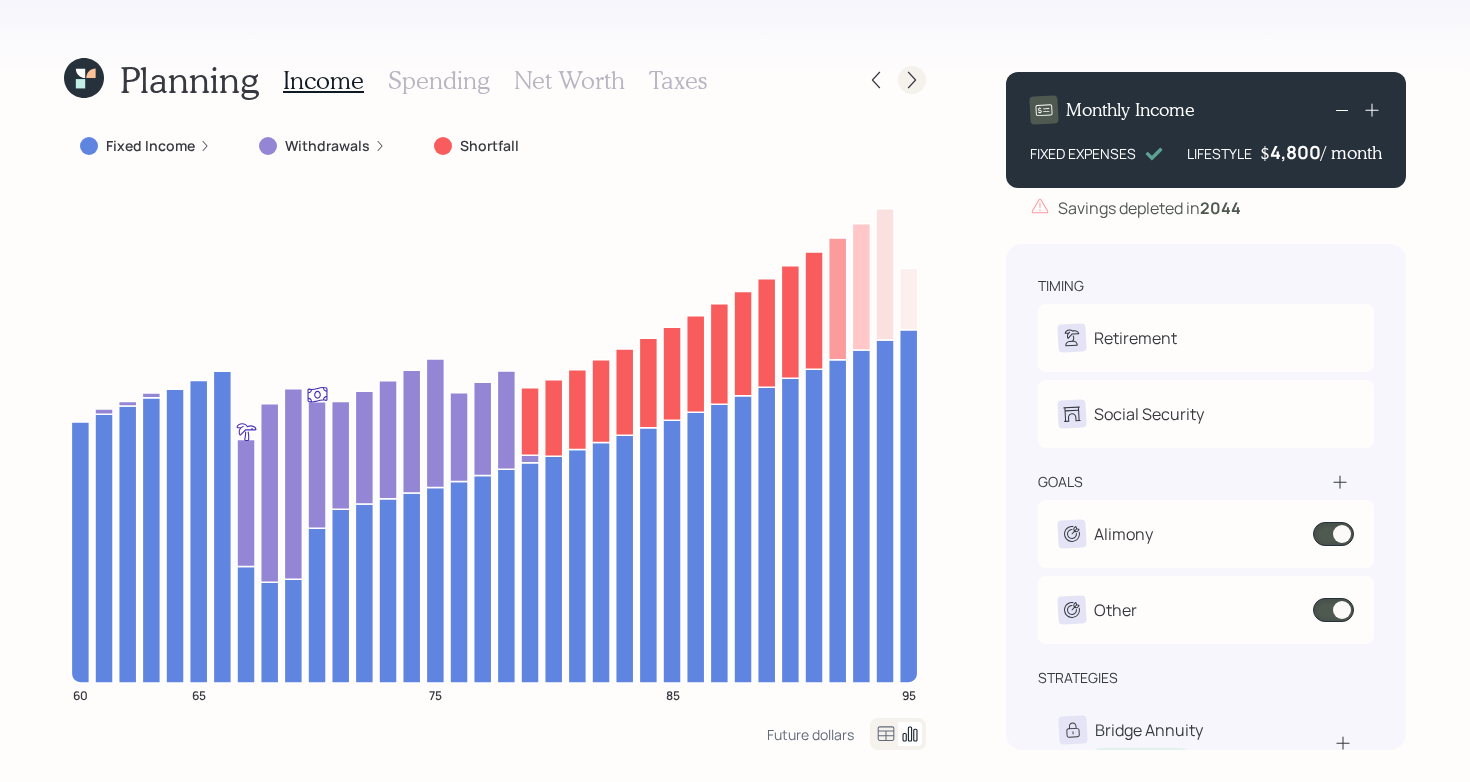 click 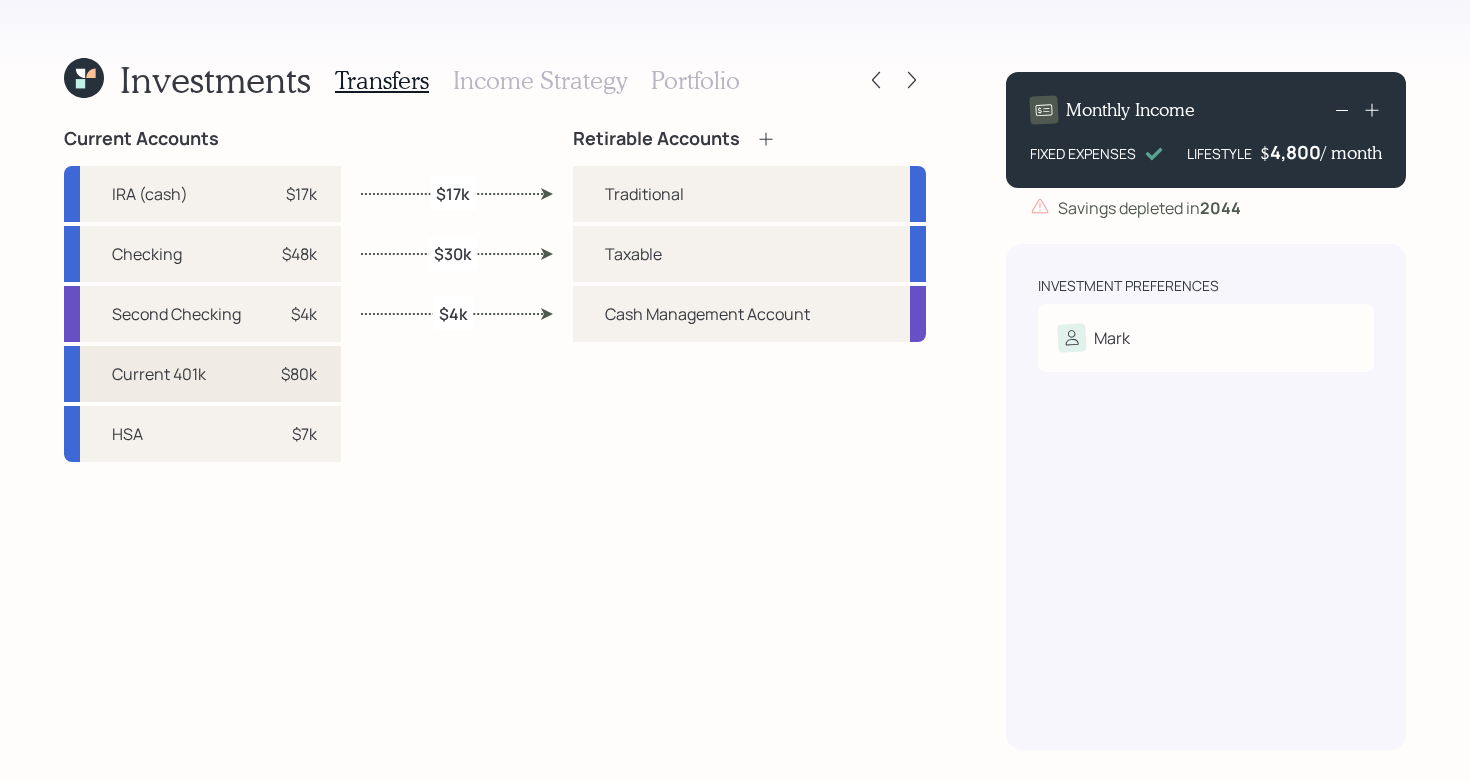 click on "Current 401k $80k" at bounding box center [202, 374] 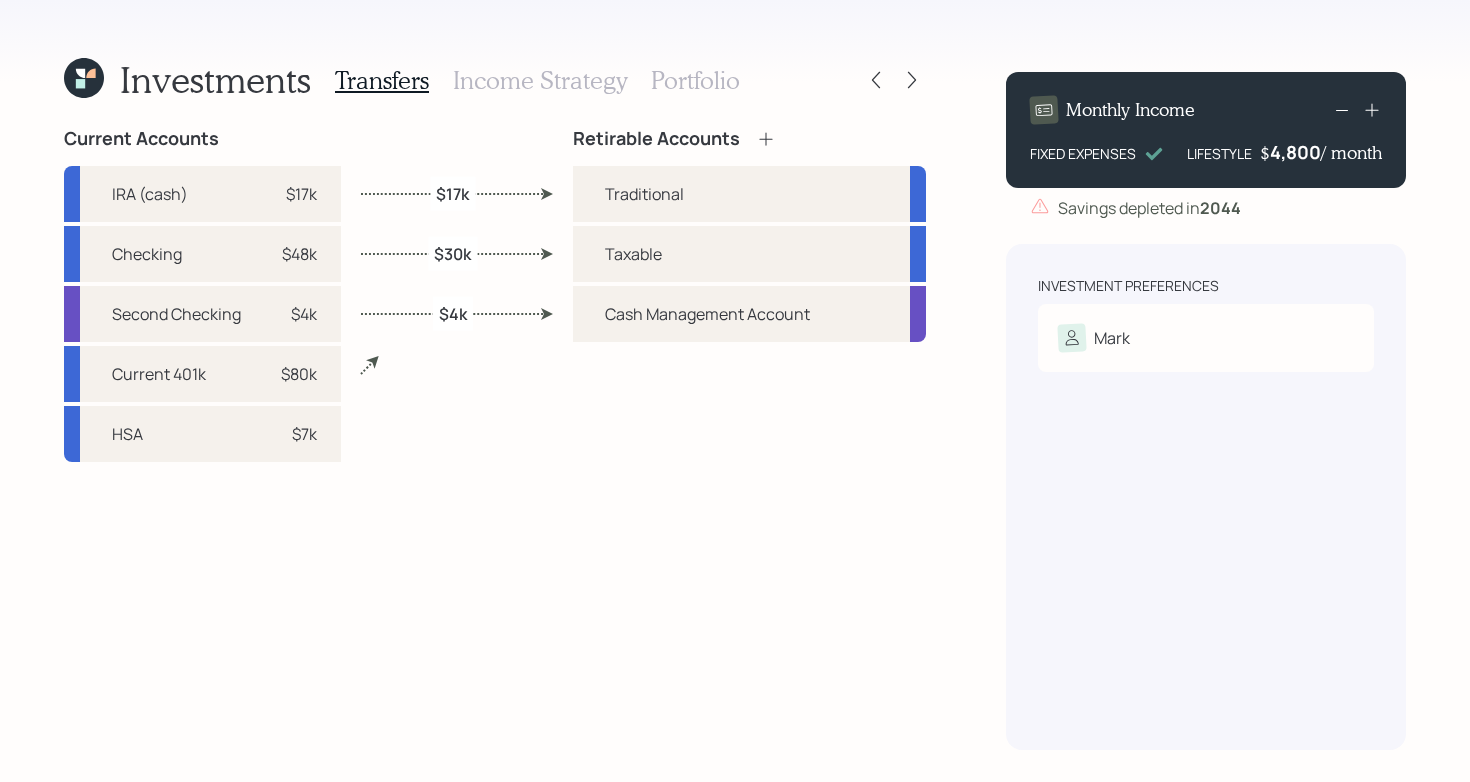 click on "Current Accounts IRA (cash) $17k Checking $48k Second Checking $4k Current 401k $80k HSA $7k Retirable Accounts Traditional Taxable Cash Management Account $17k $30k $4k" at bounding box center [495, 439] 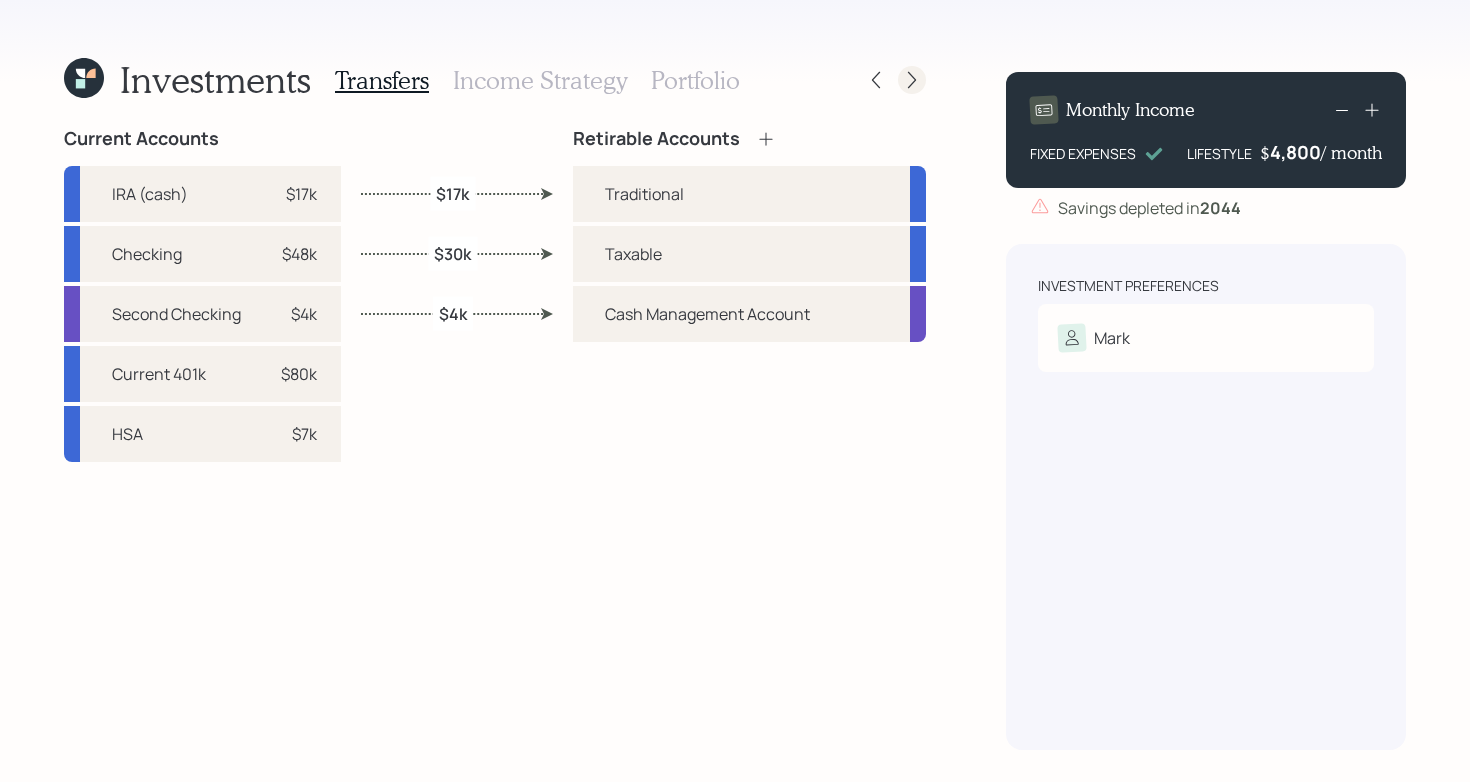 click 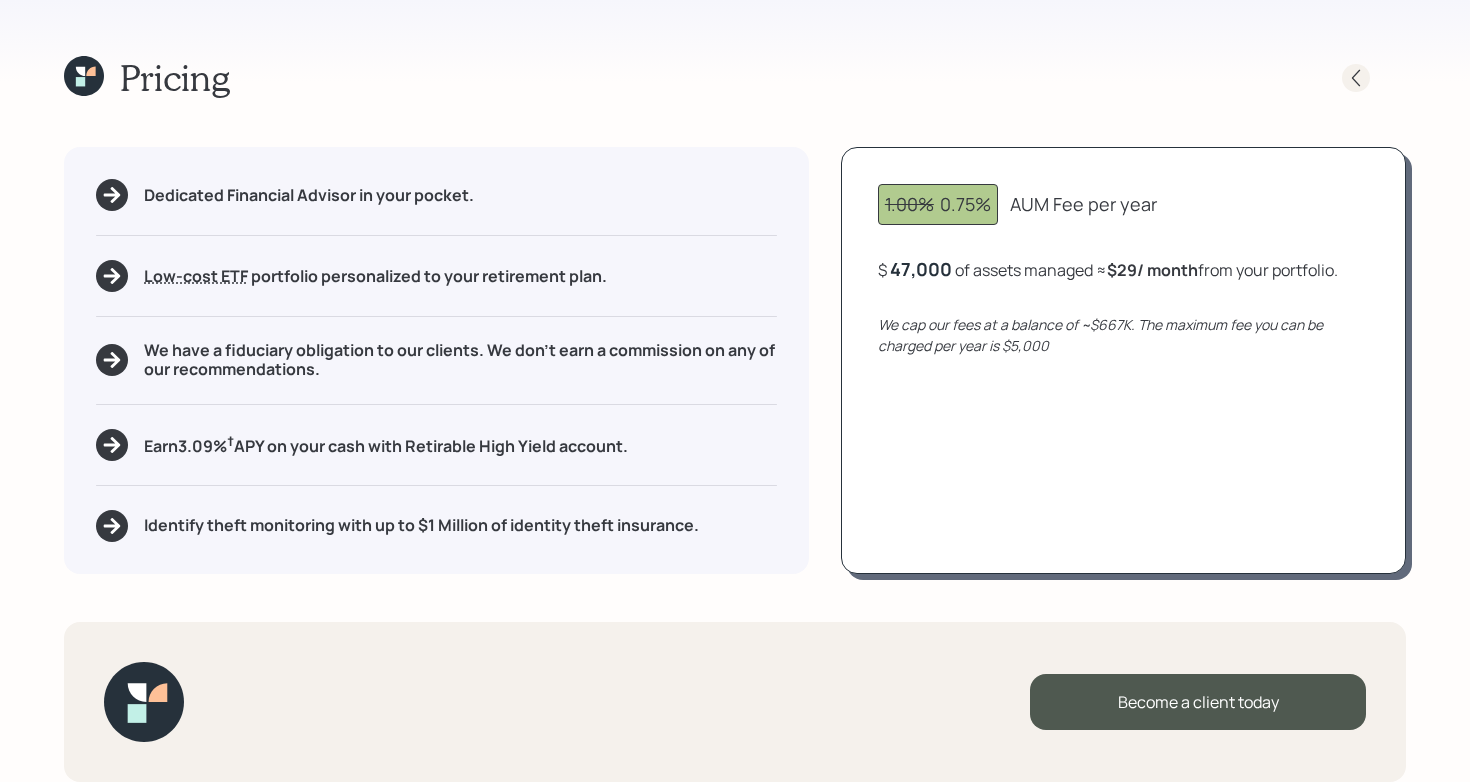 click 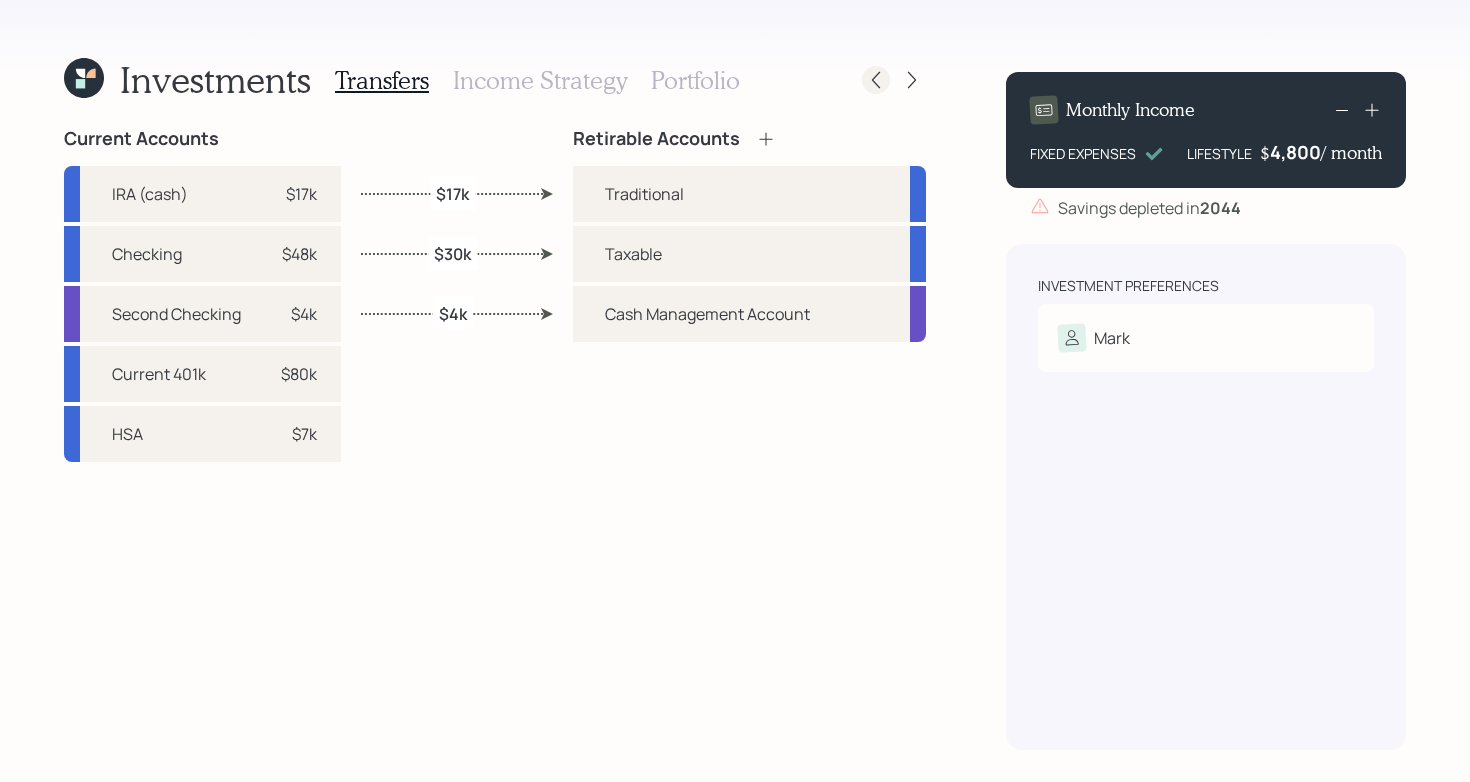 click 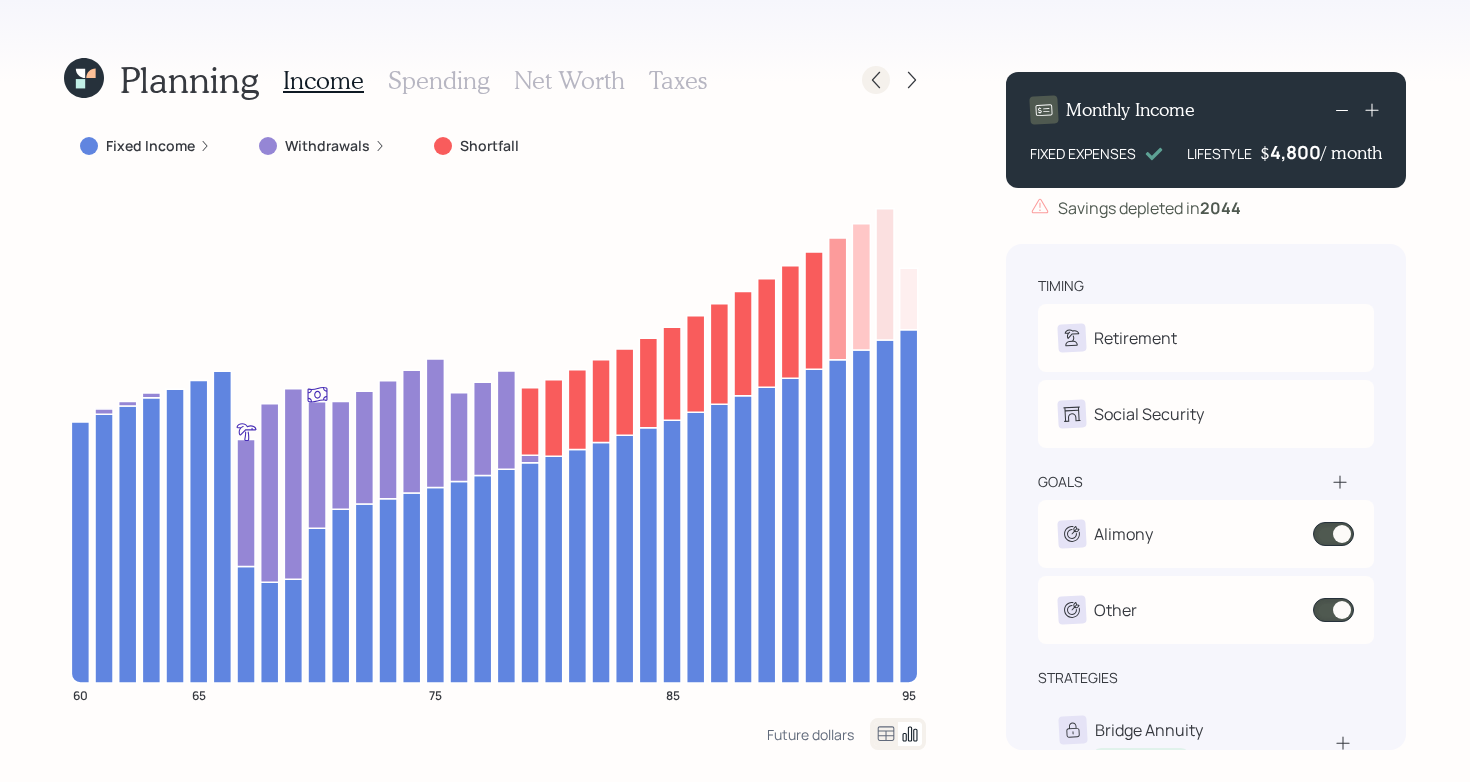 click 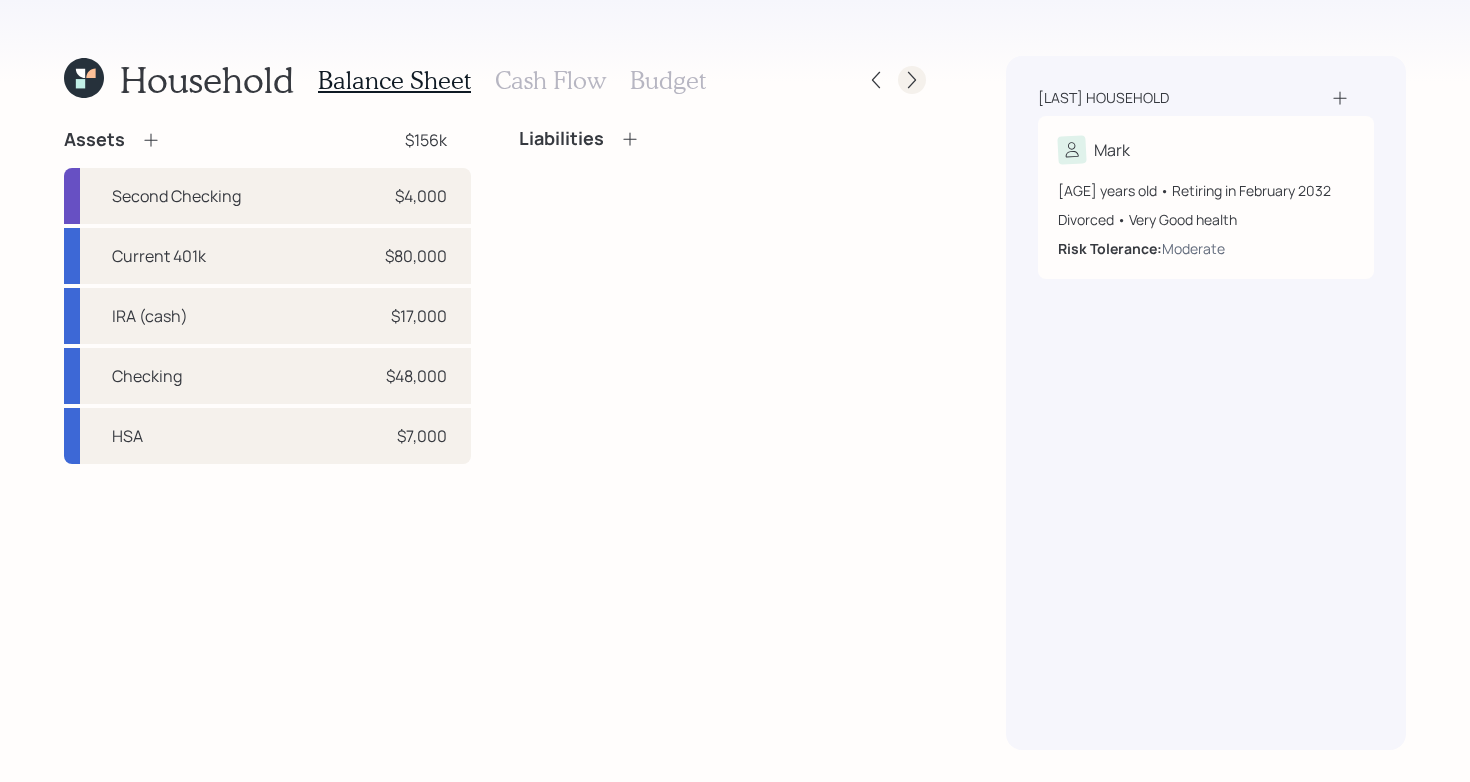 click 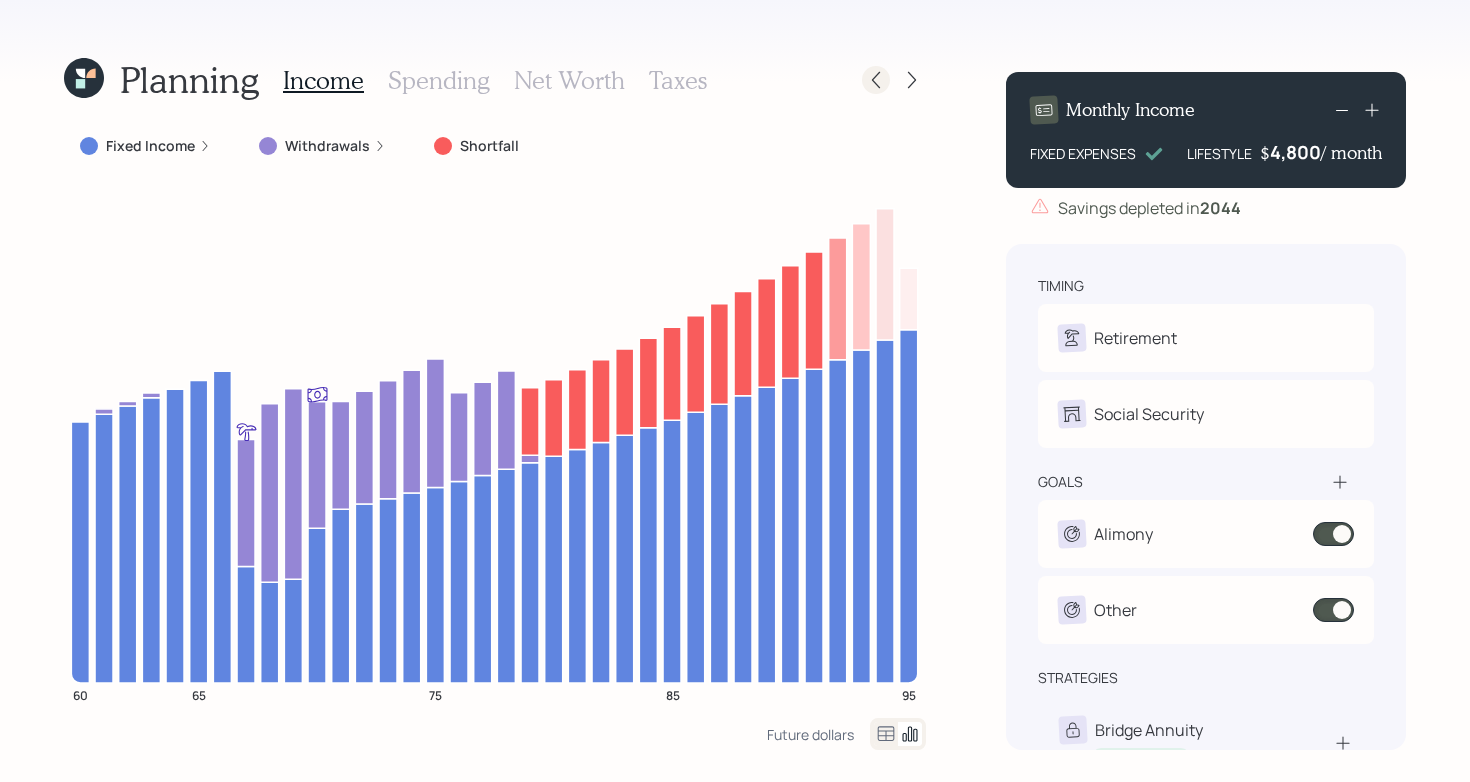 click 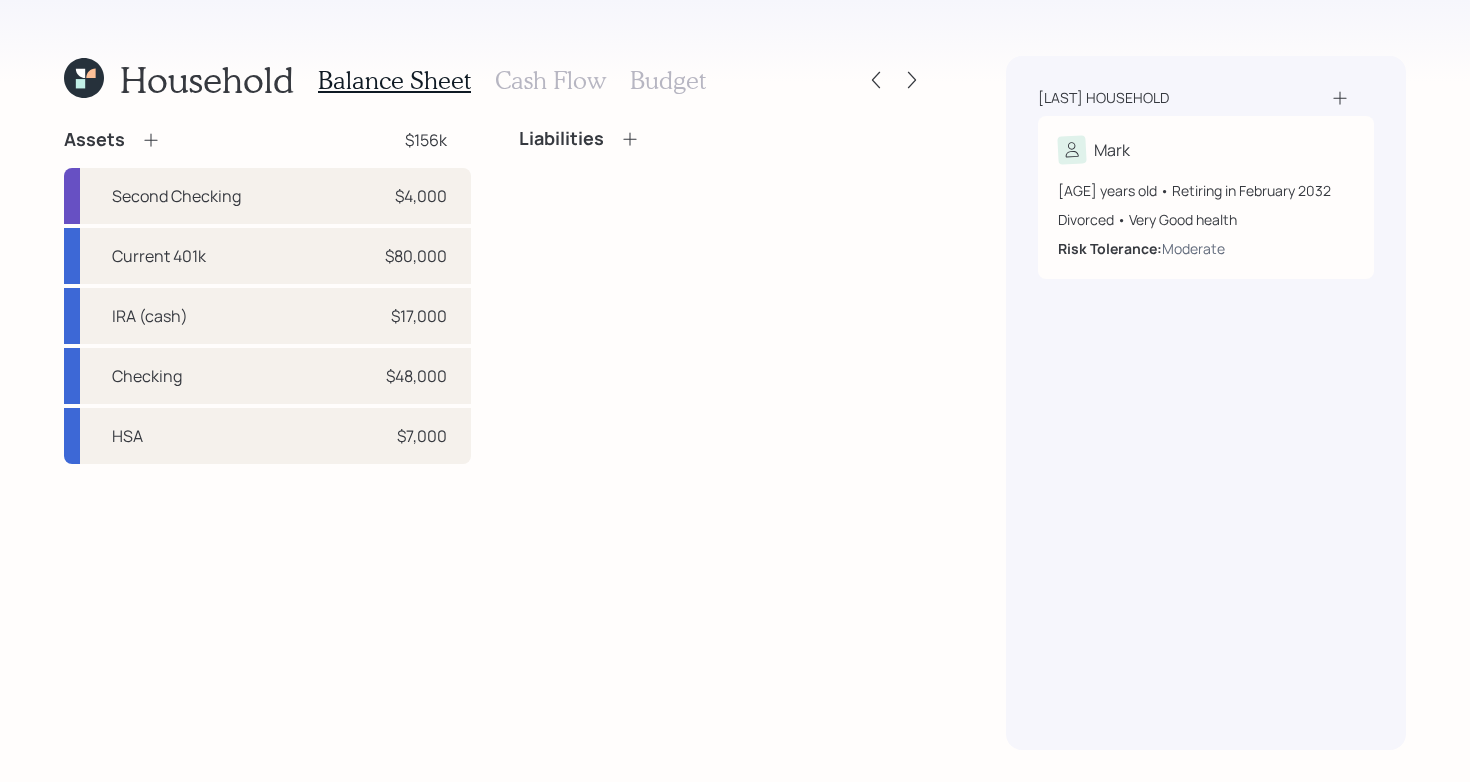 click on "Liabilities" at bounding box center (722, 296) 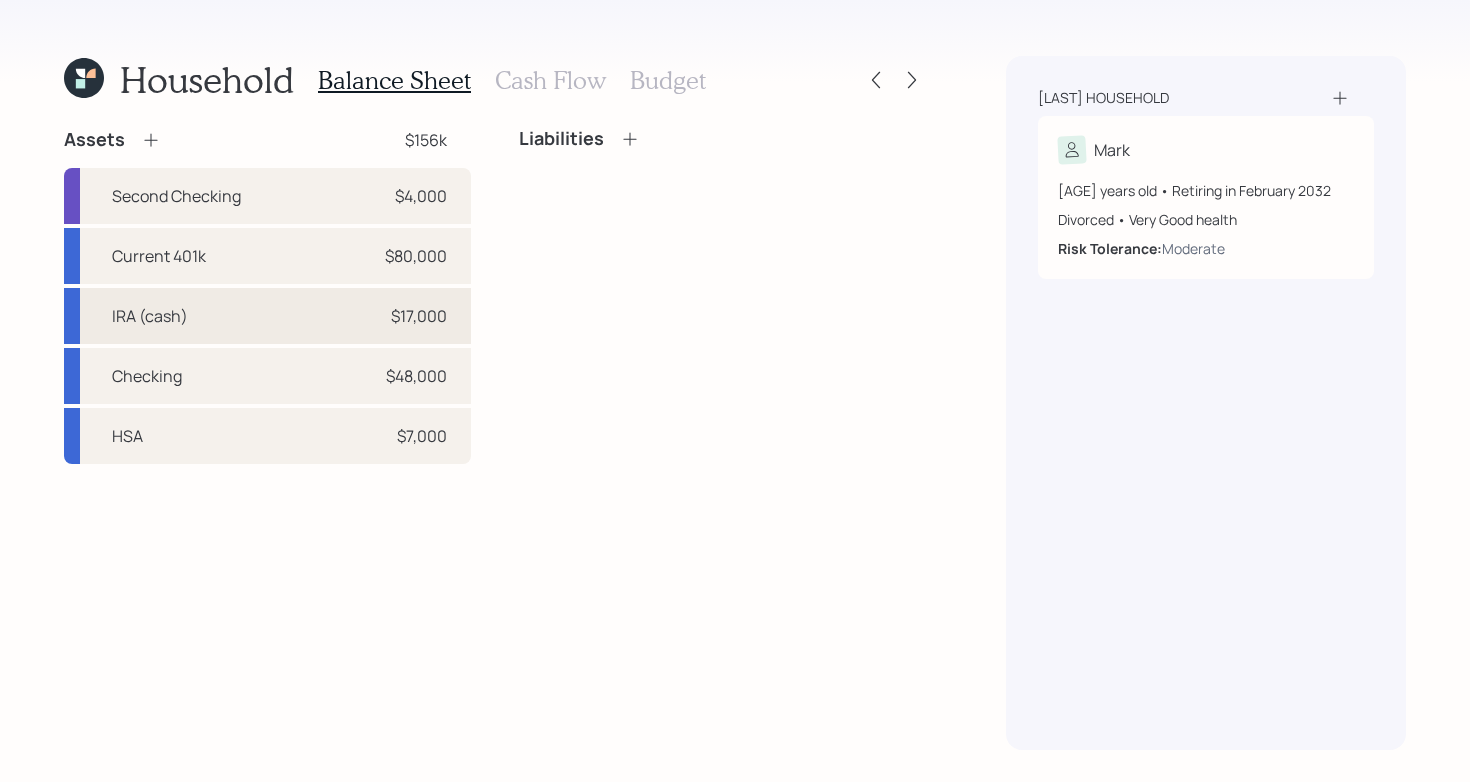 click on "IRA (cash) $17,000" at bounding box center (267, 316) 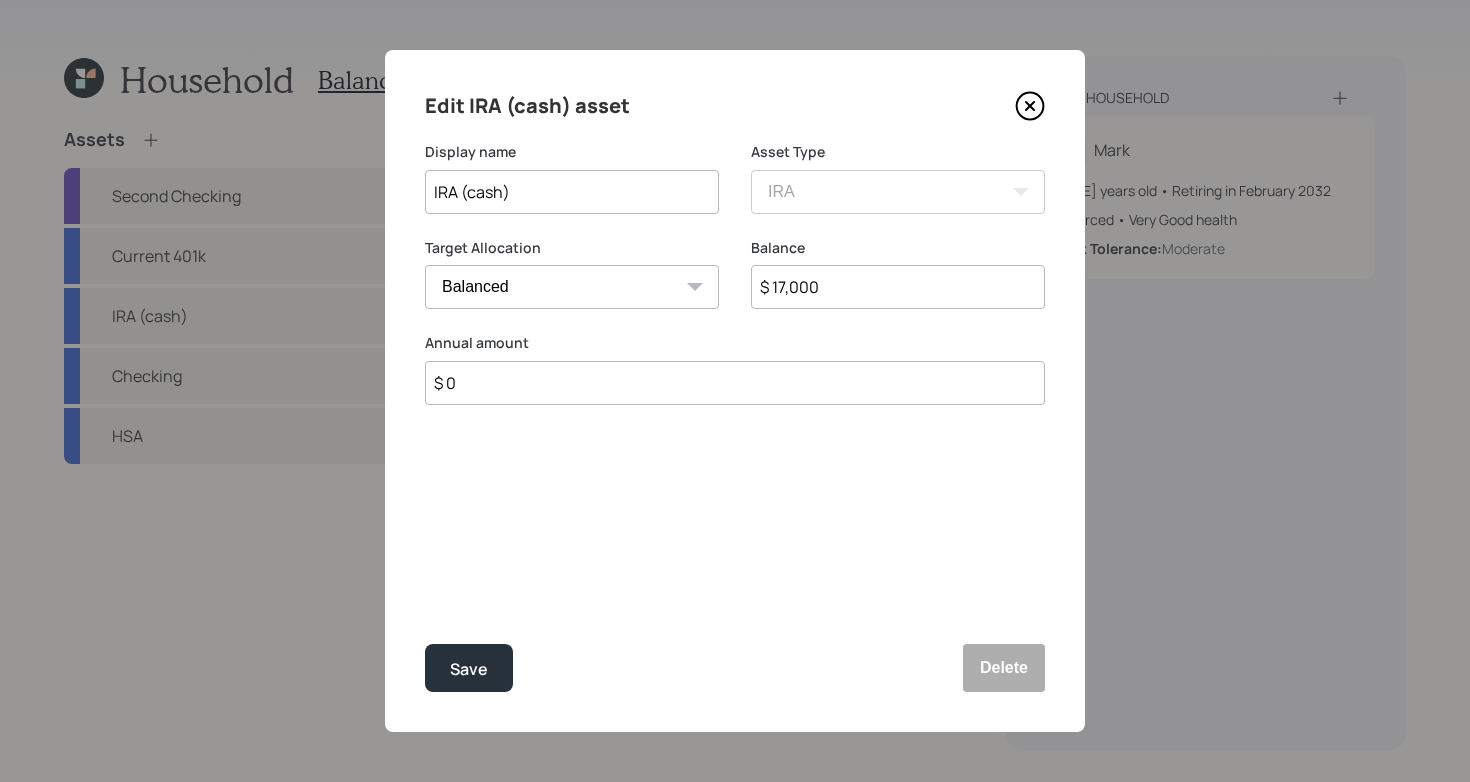 click 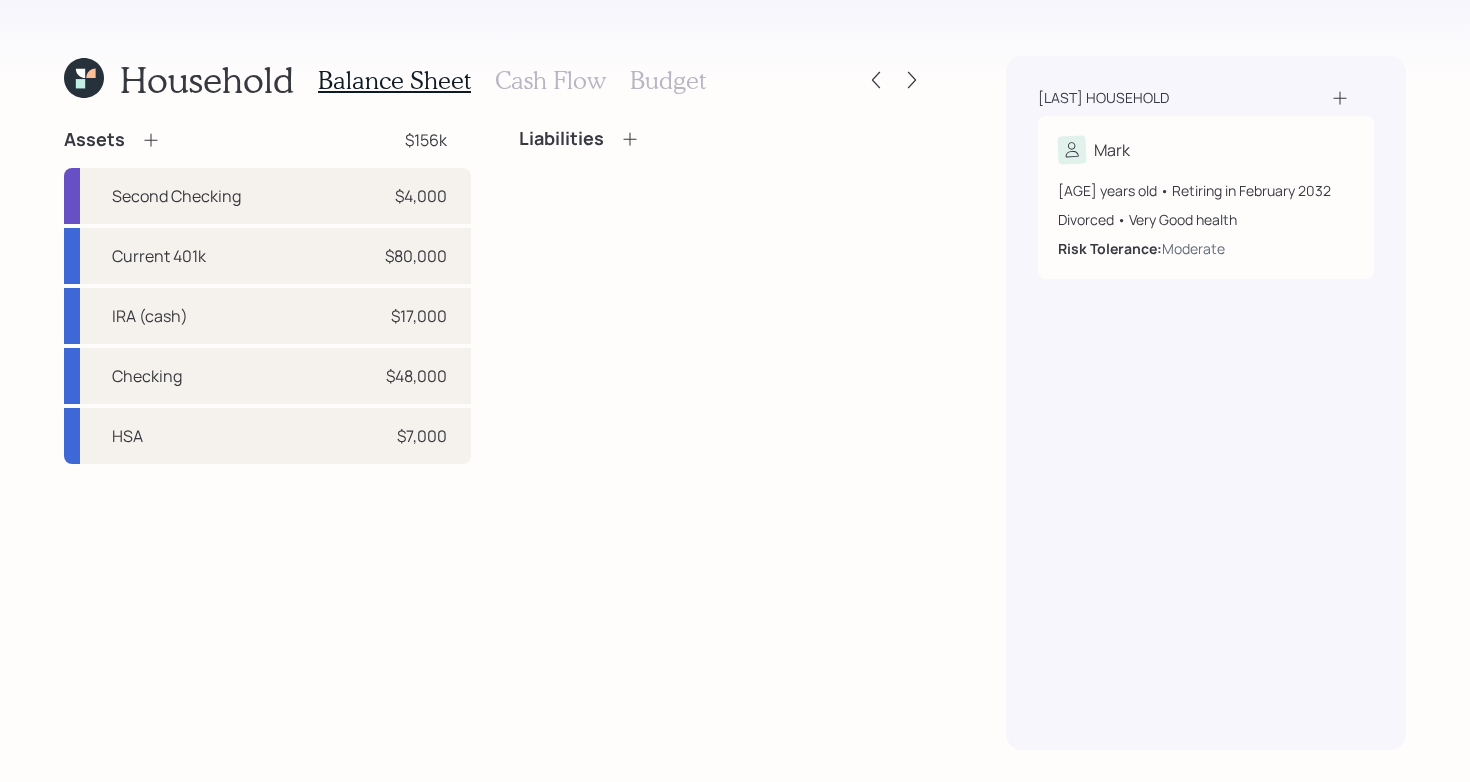 click on "Liabilities" at bounding box center (722, 296) 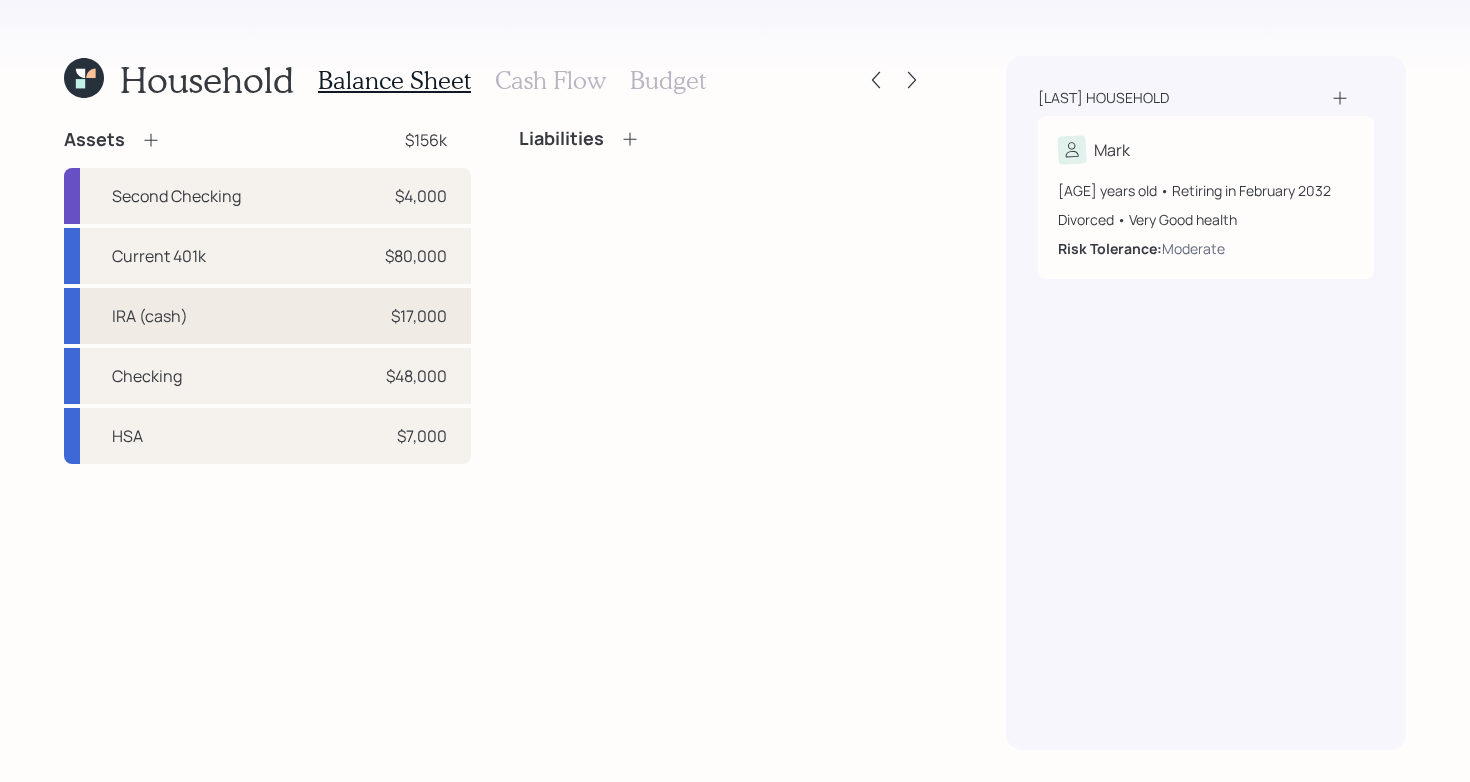click on "IRA (cash) $17,000" at bounding box center (267, 316) 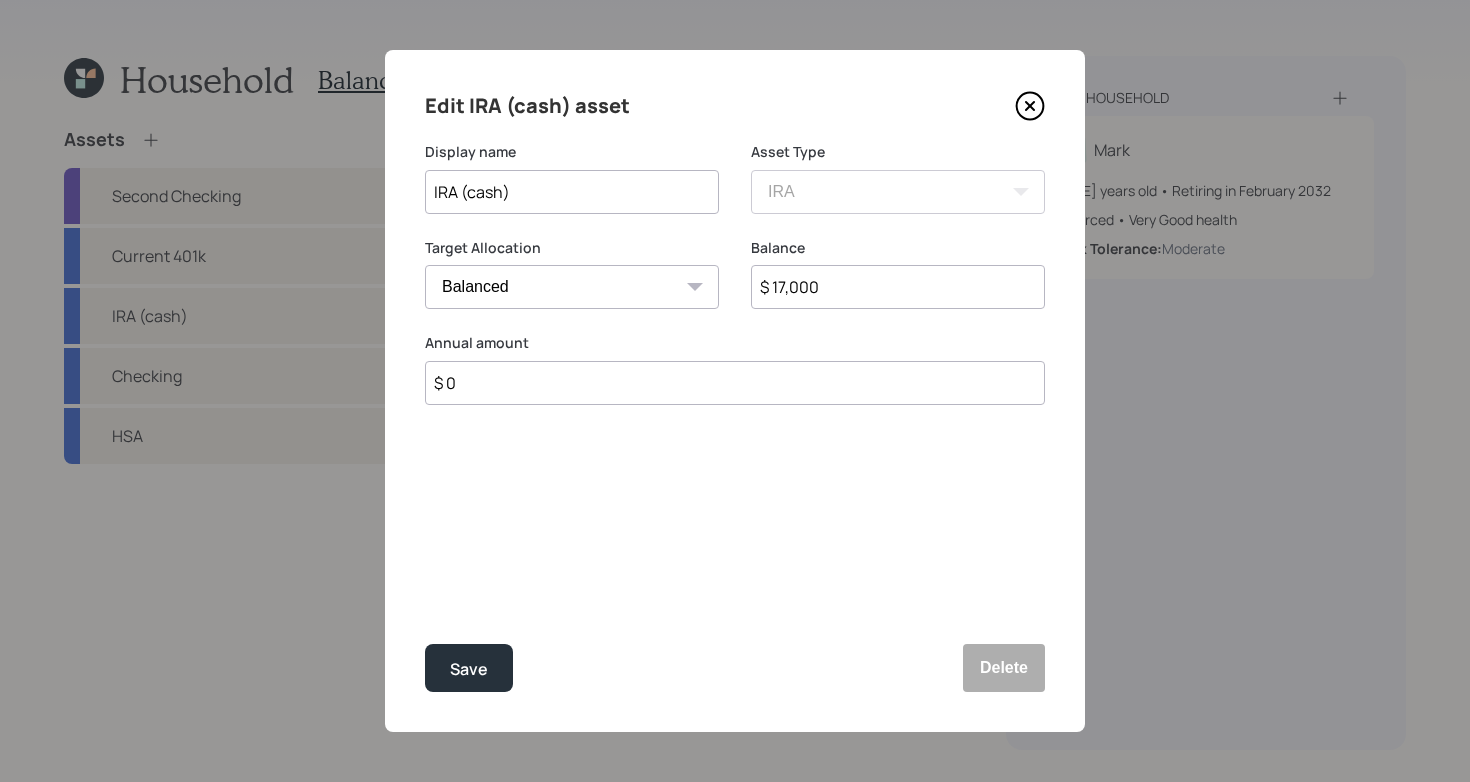 click on "Edit IRA (cash) asset Display name IRA (cash) Asset Type SEP IRA IRA Roth IRA 401(k) Roth 401(k) 403(b) Roth 403(b) 457(b) Roth 457(b) Health Savings Account 529 Taxable Investment Checking / Savings Emergency Fund Target Allocation Cash Conservative Balanced Aggressive Balance $ 17,000 Annual amount $ 0 Save Delete" at bounding box center [735, 391] 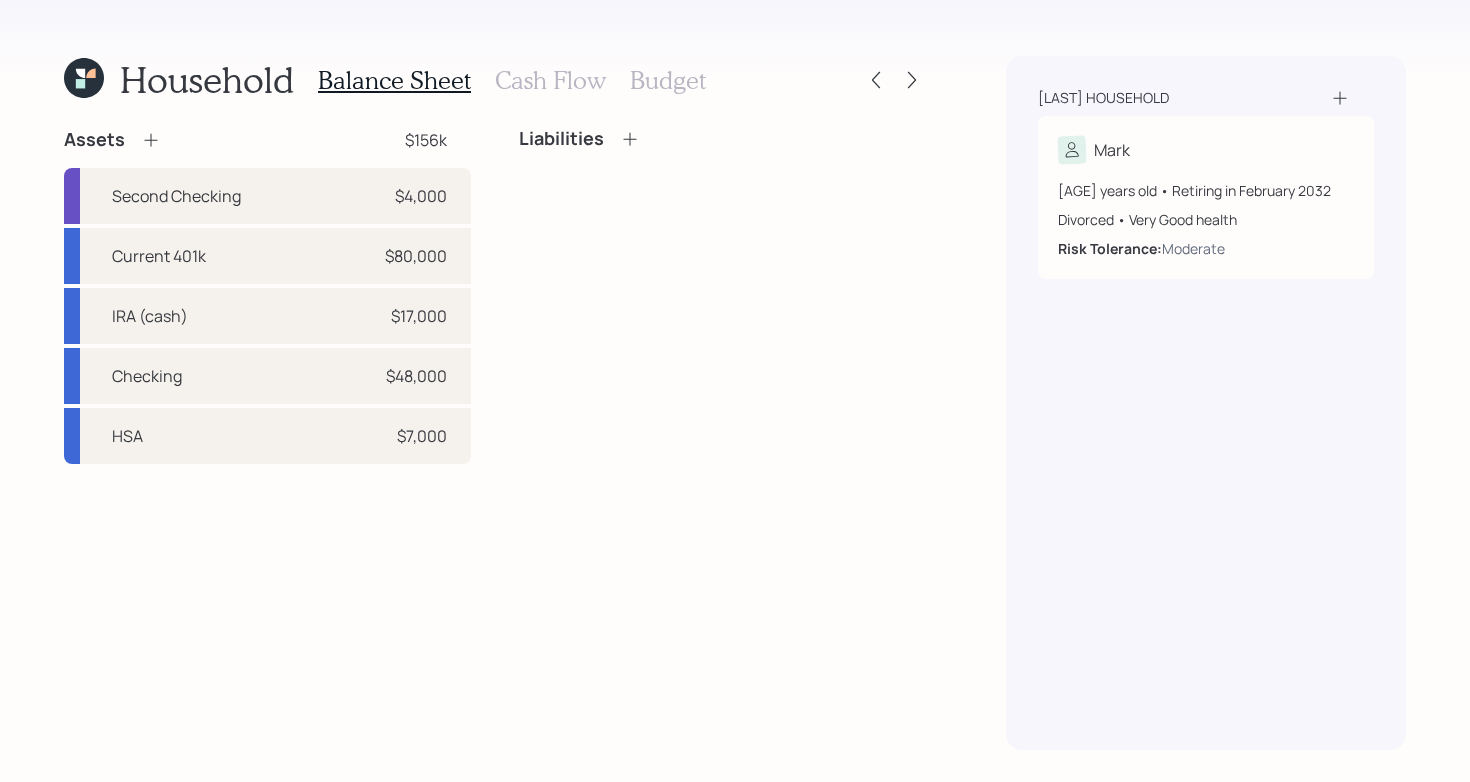 click on "Liabilities" at bounding box center [722, 296] 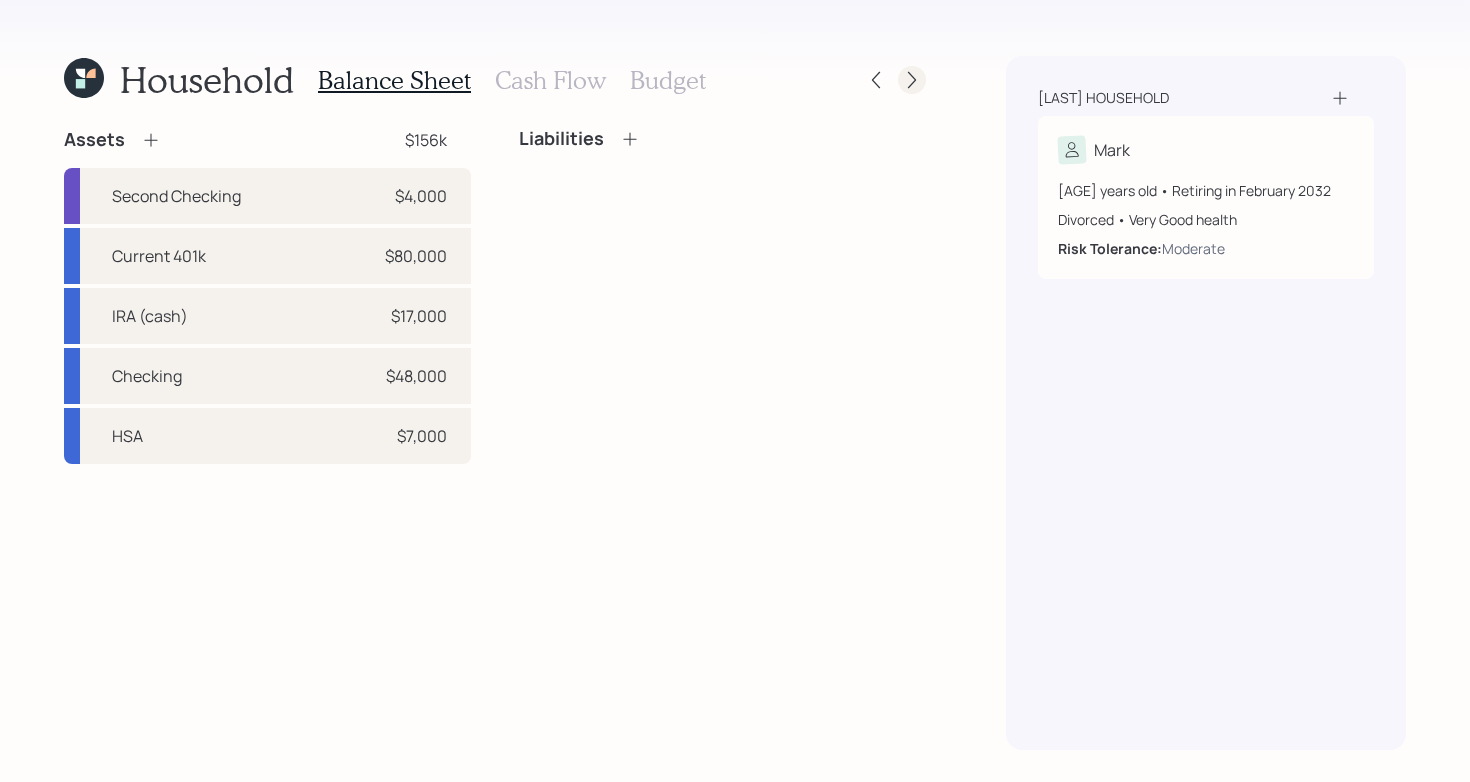 click 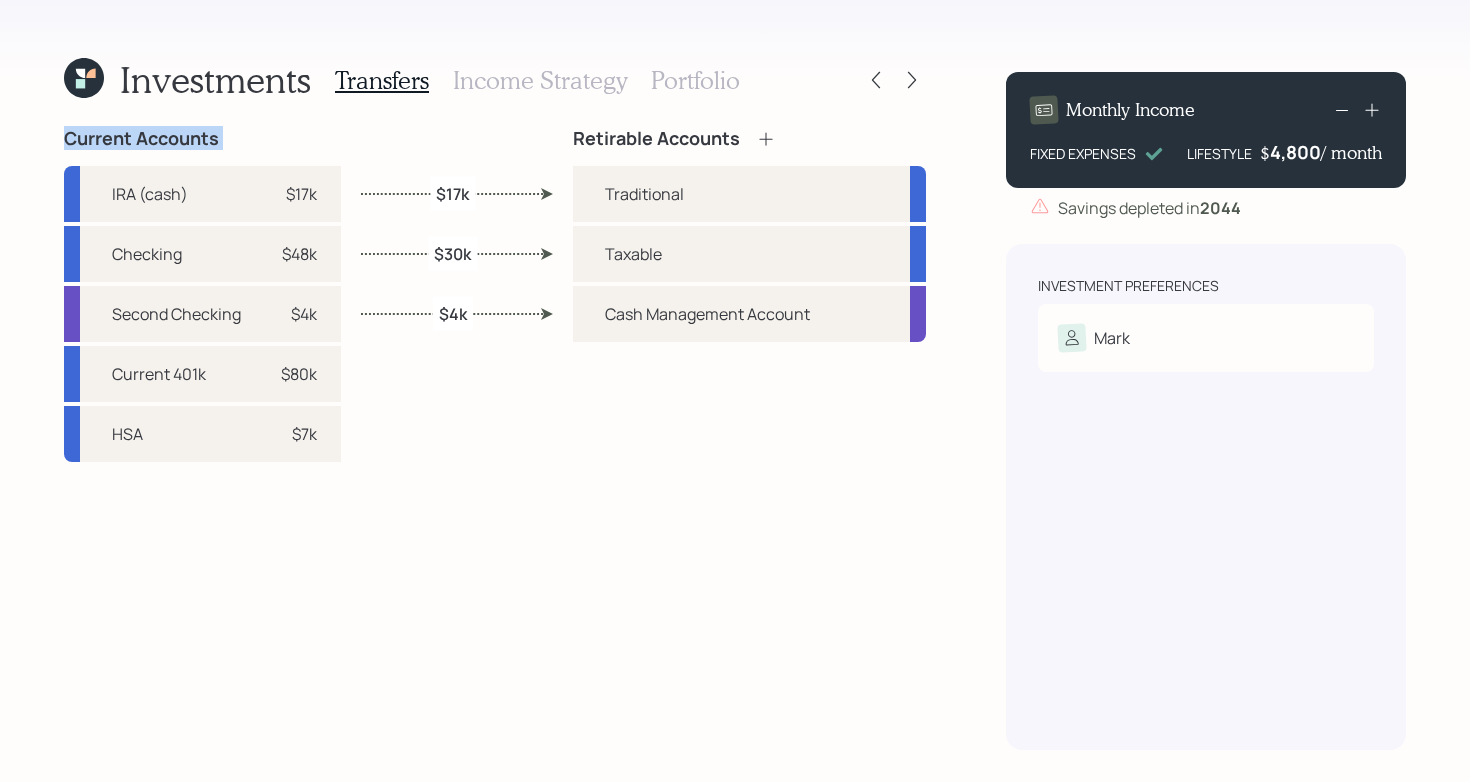 click 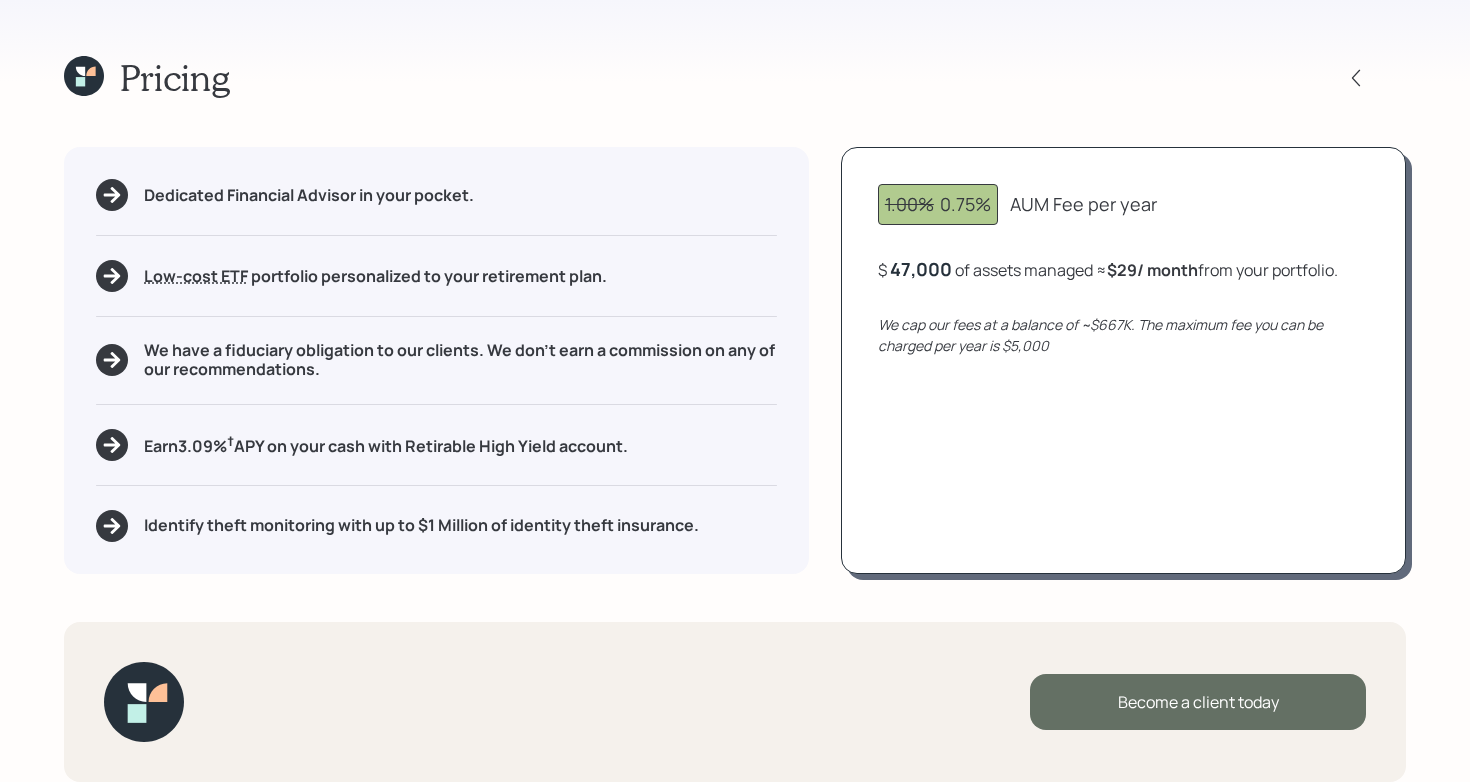 click on "Become a client today" at bounding box center (1198, 702) 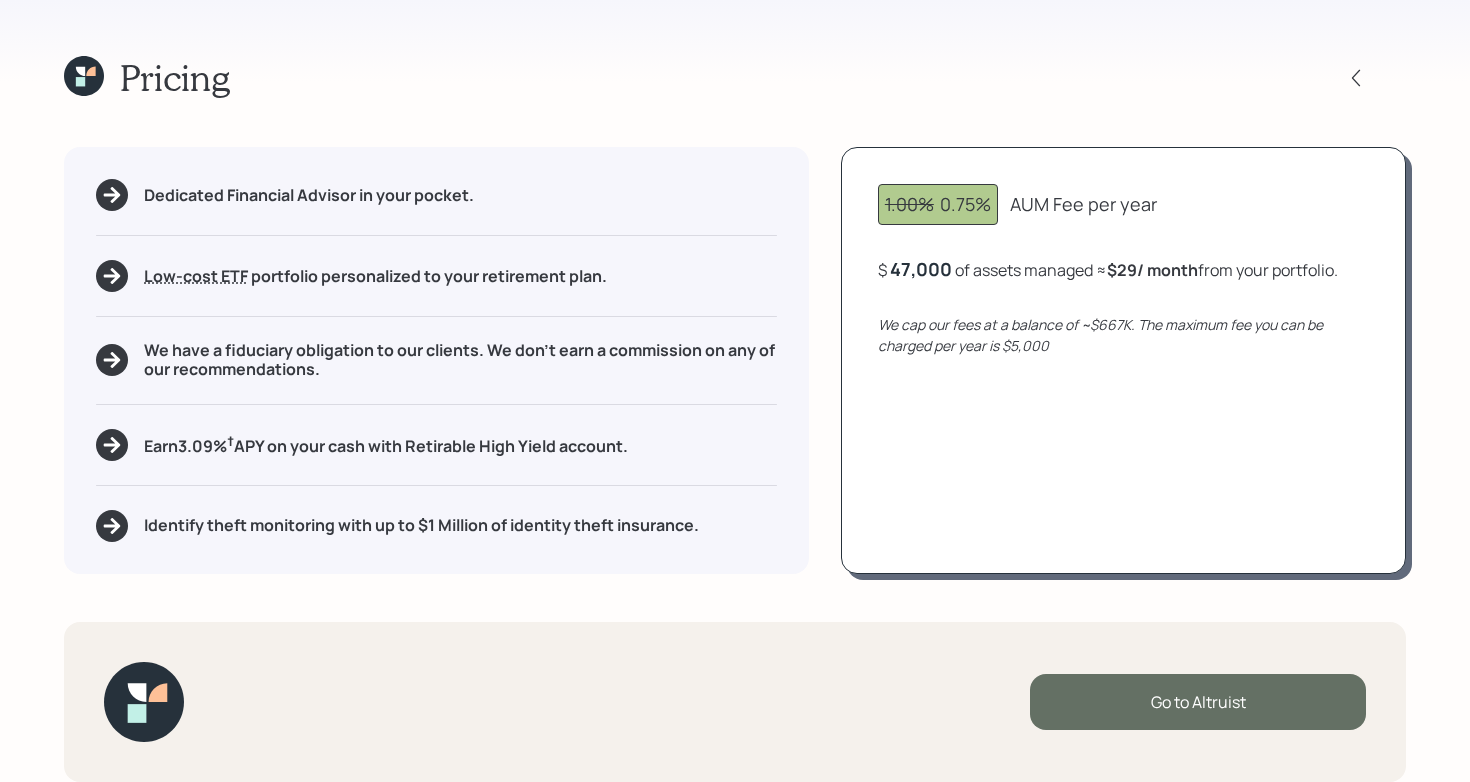 click on "Go to Altruist" at bounding box center [1198, 702] 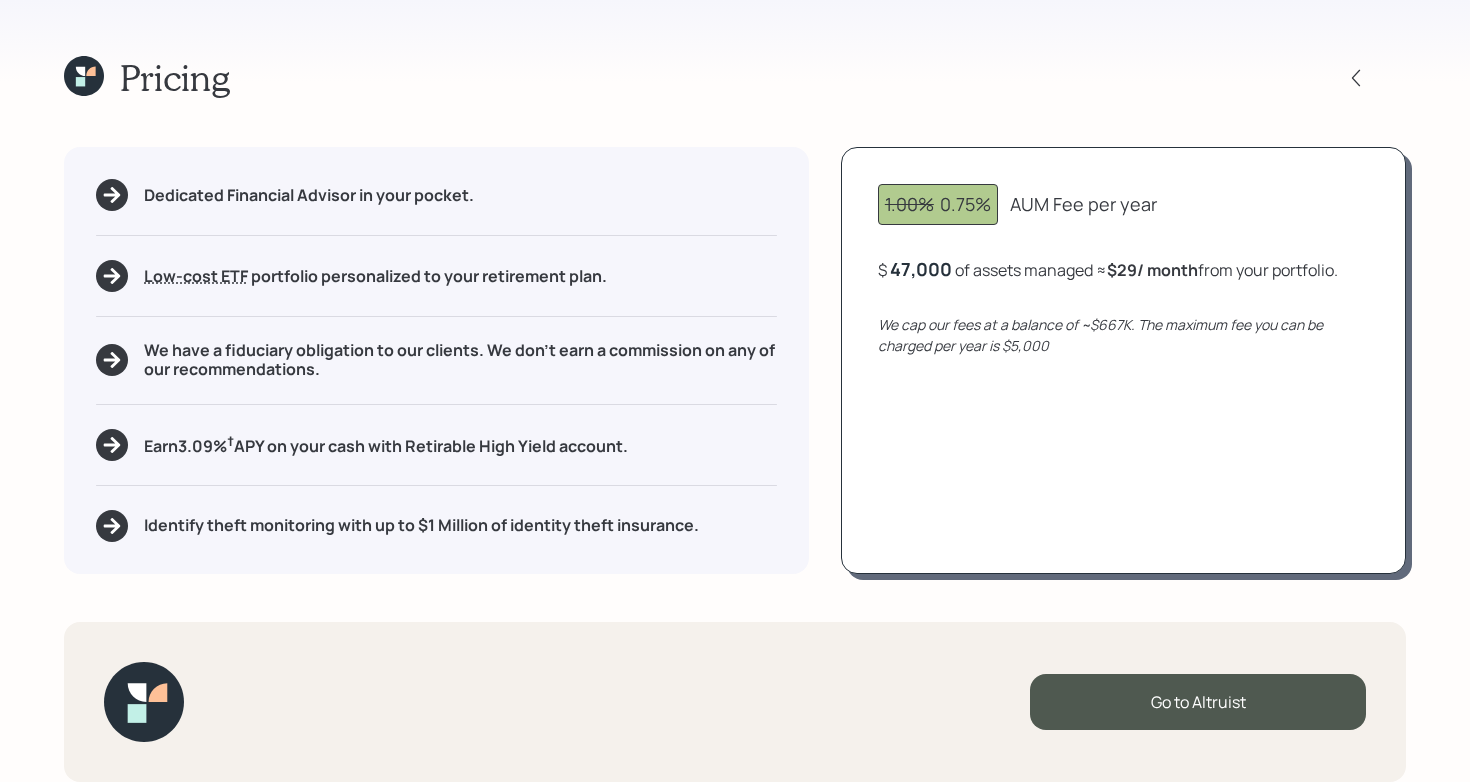 click 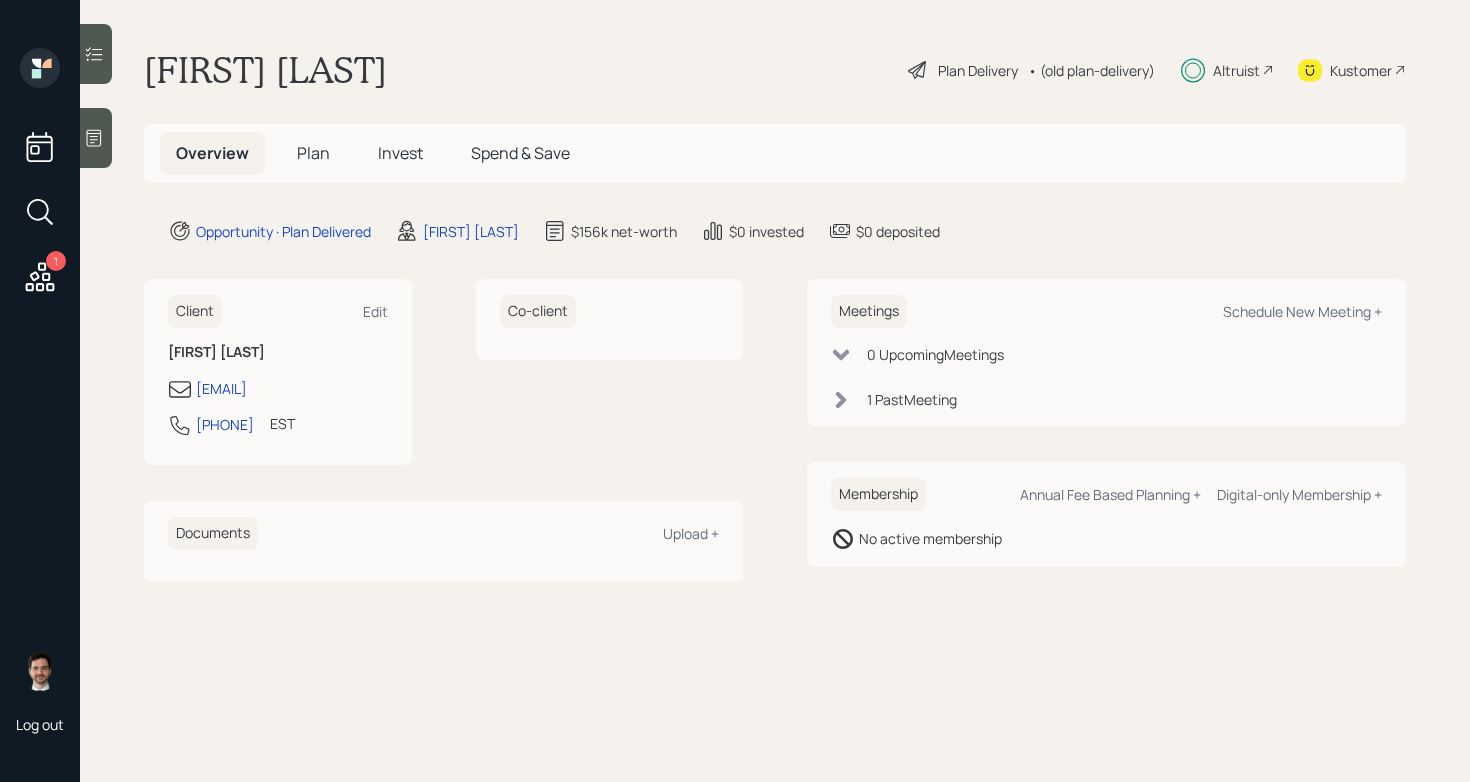 click on "Plan" at bounding box center (313, 153) 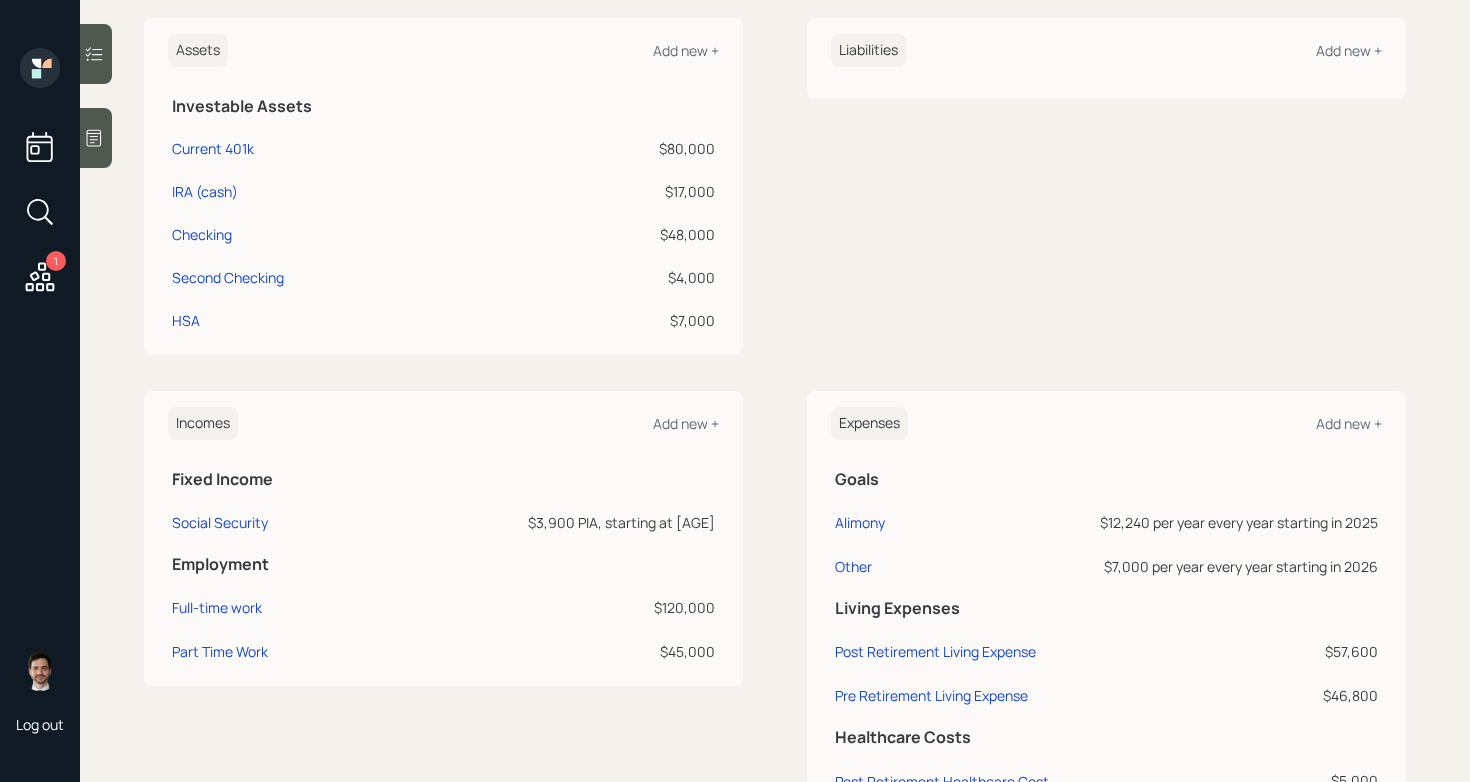 scroll, scrollTop: 497, scrollLeft: 0, axis: vertical 